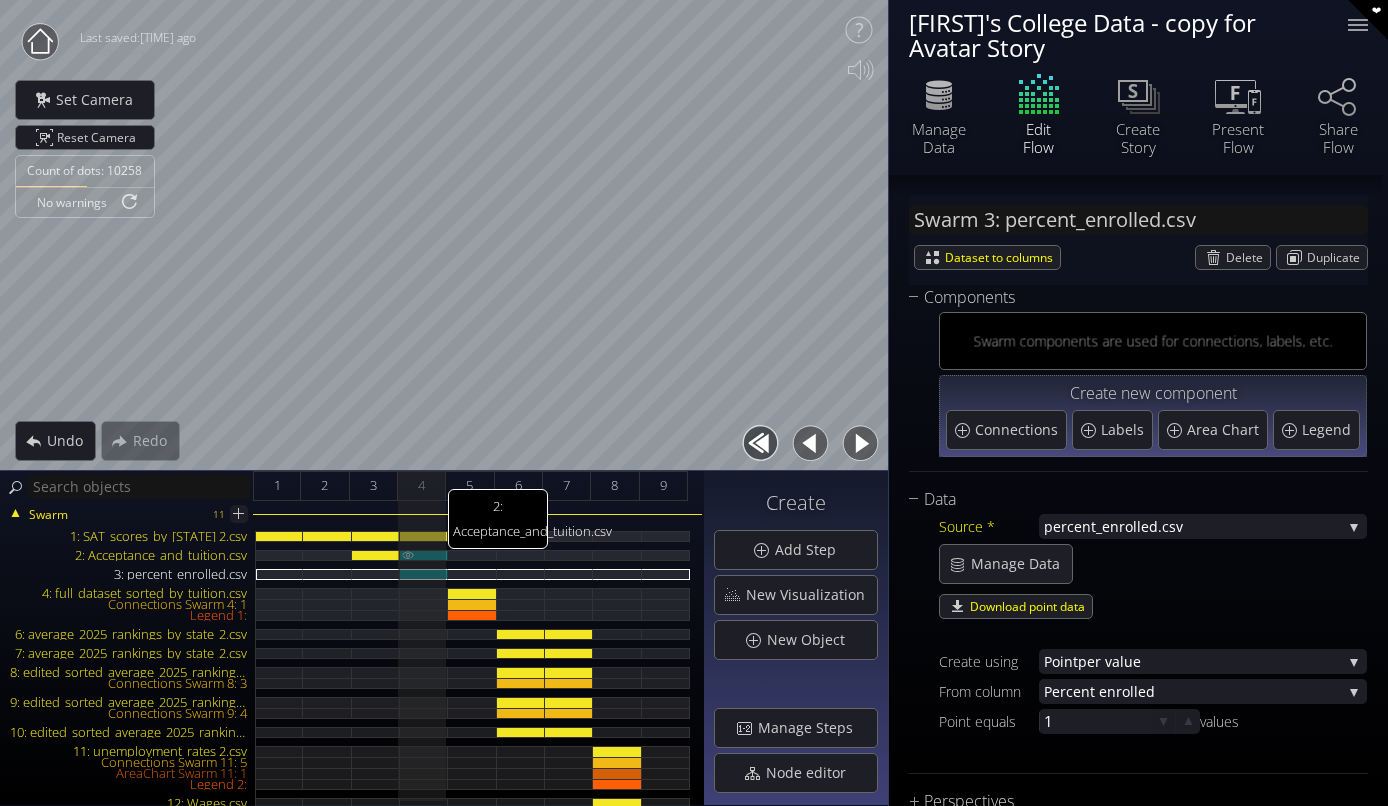 scroll, scrollTop: 0, scrollLeft: 0, axis: both 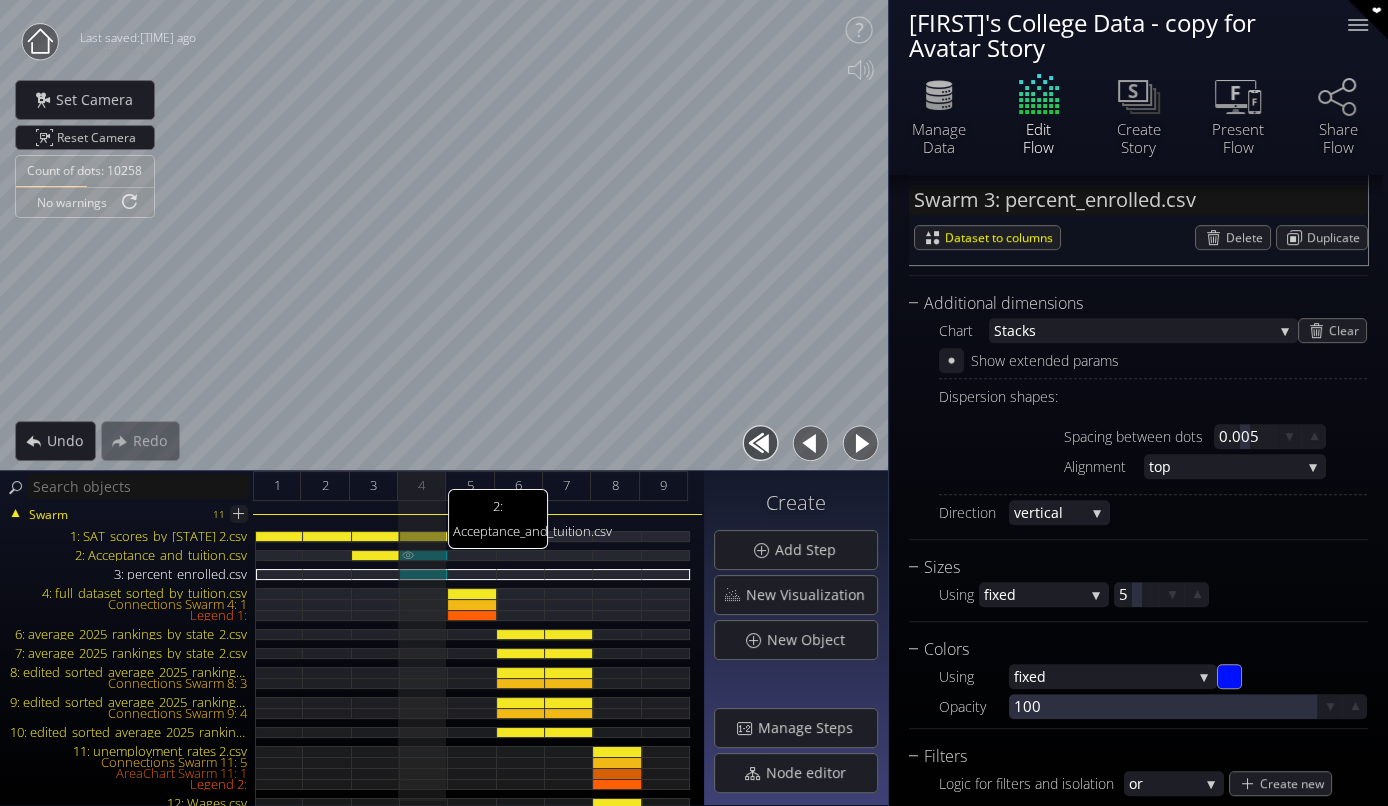 click on "2: Acceptance_and_tuition.csv" at bounding box center (424, 555) 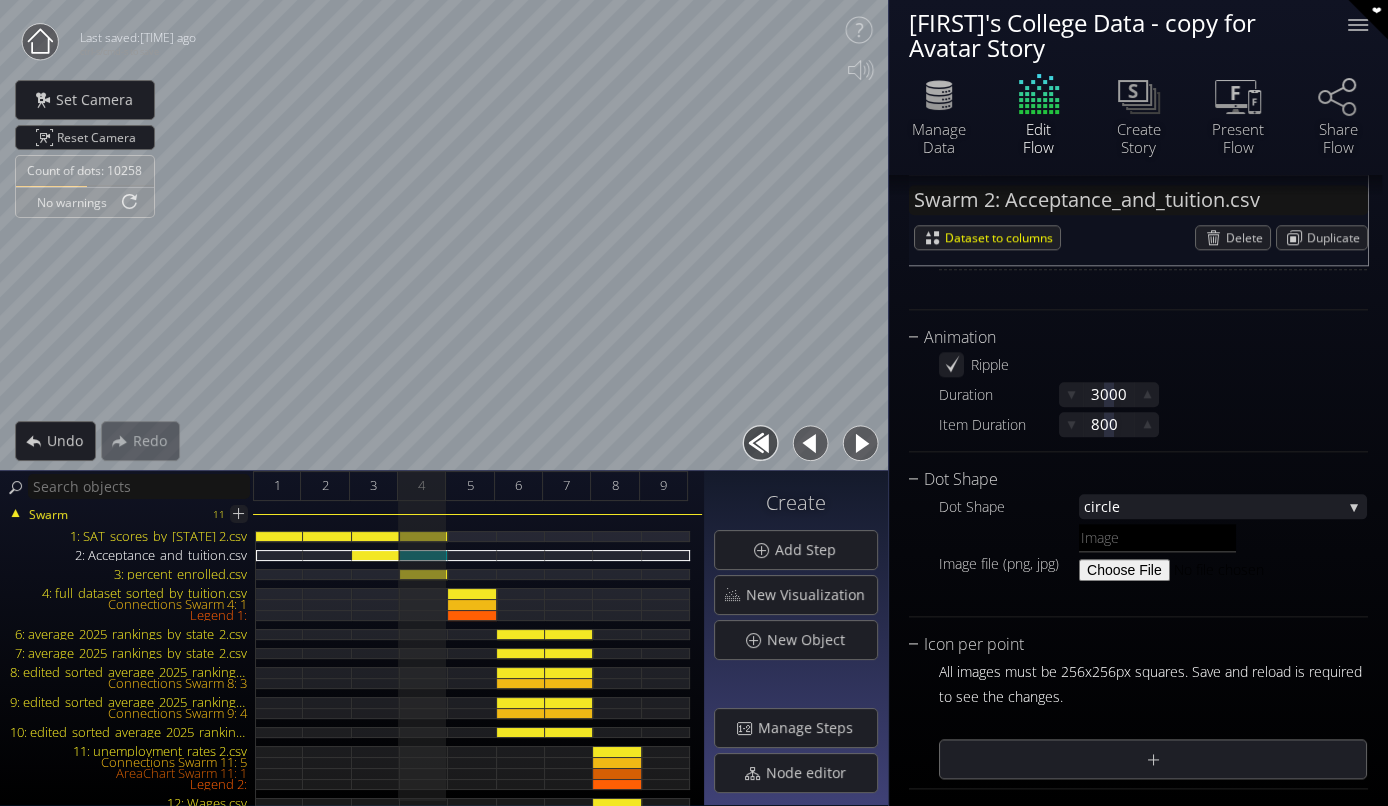 scroll, scrollTop: 1893, scrollLeft: 0, axis: vertical 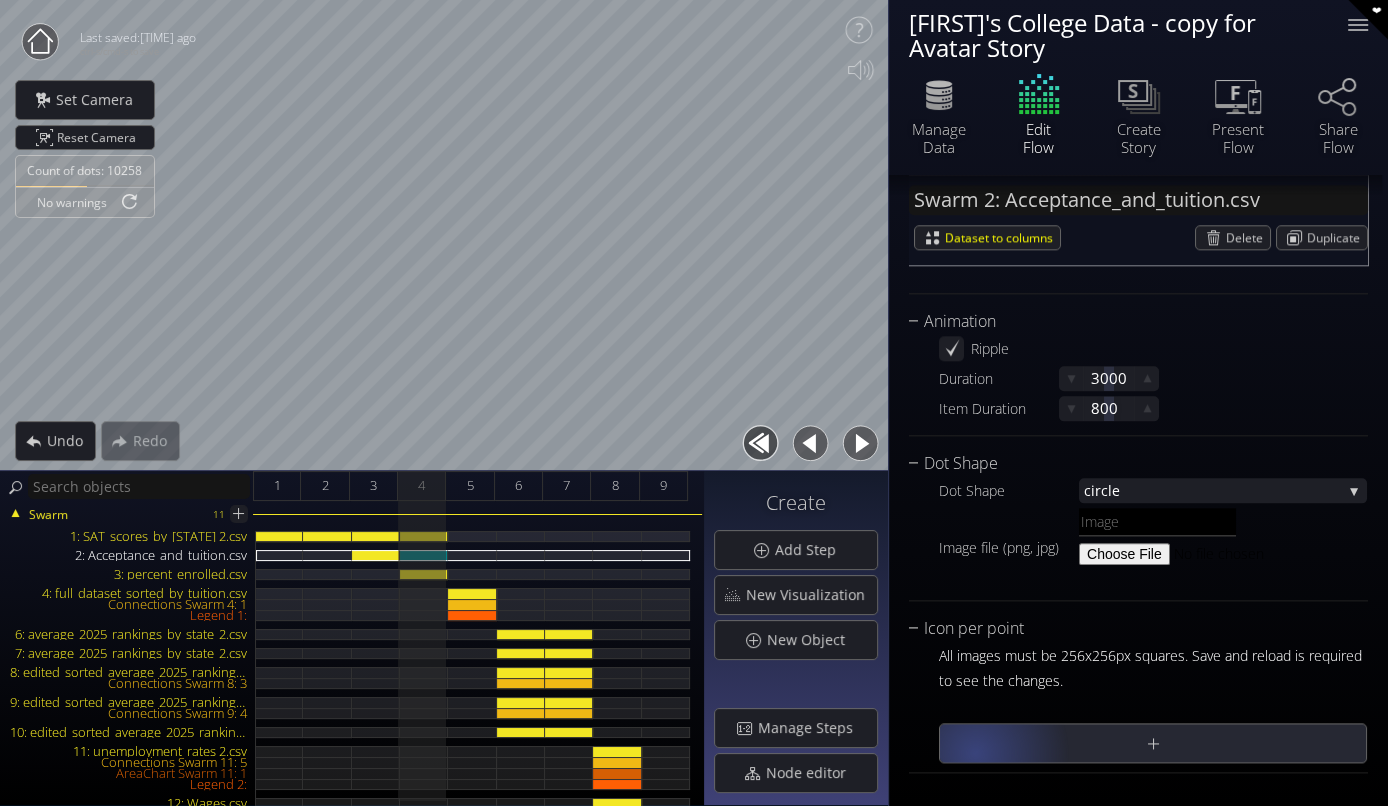 click at bounding box center [1153, 743] 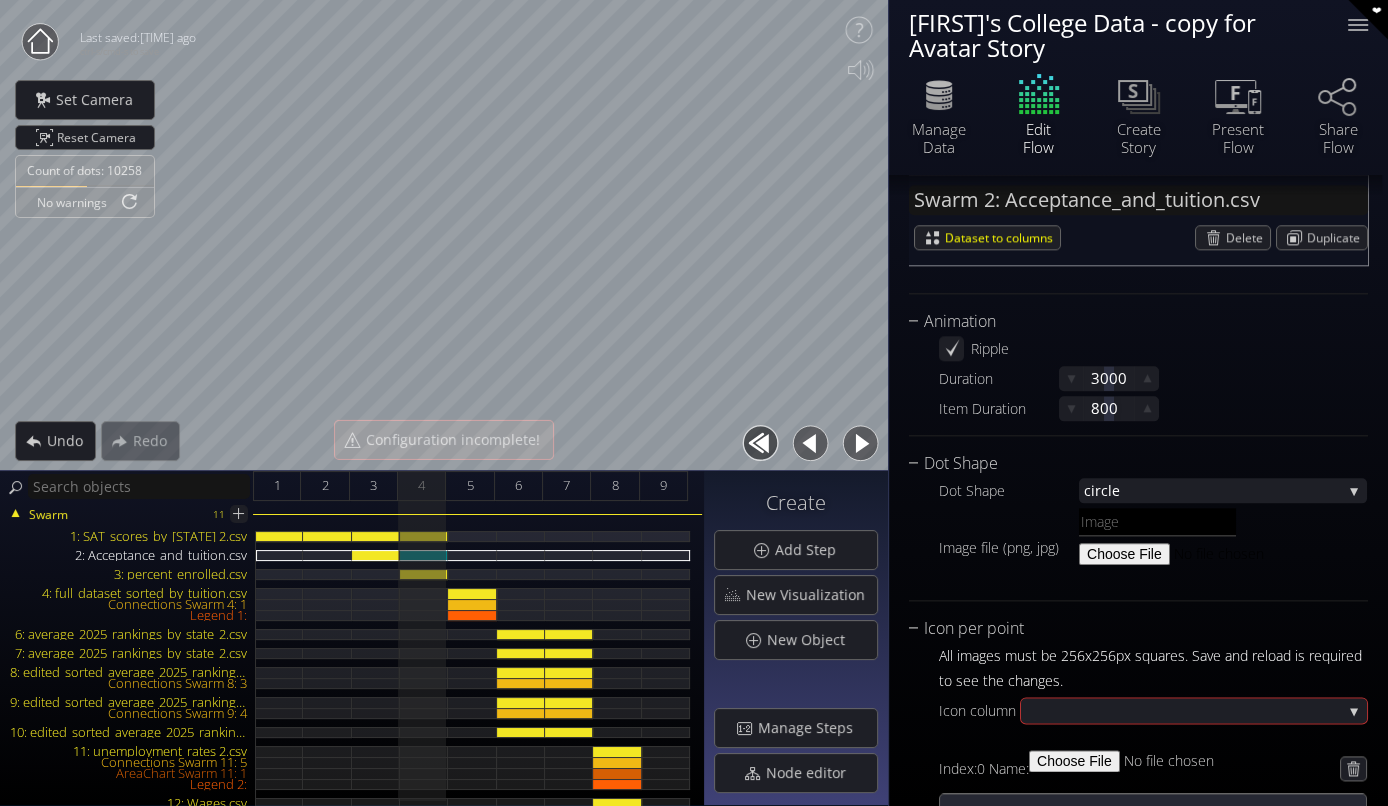 scroll, scrollTop: 1963, scrollLeft: 0, axis: vertical 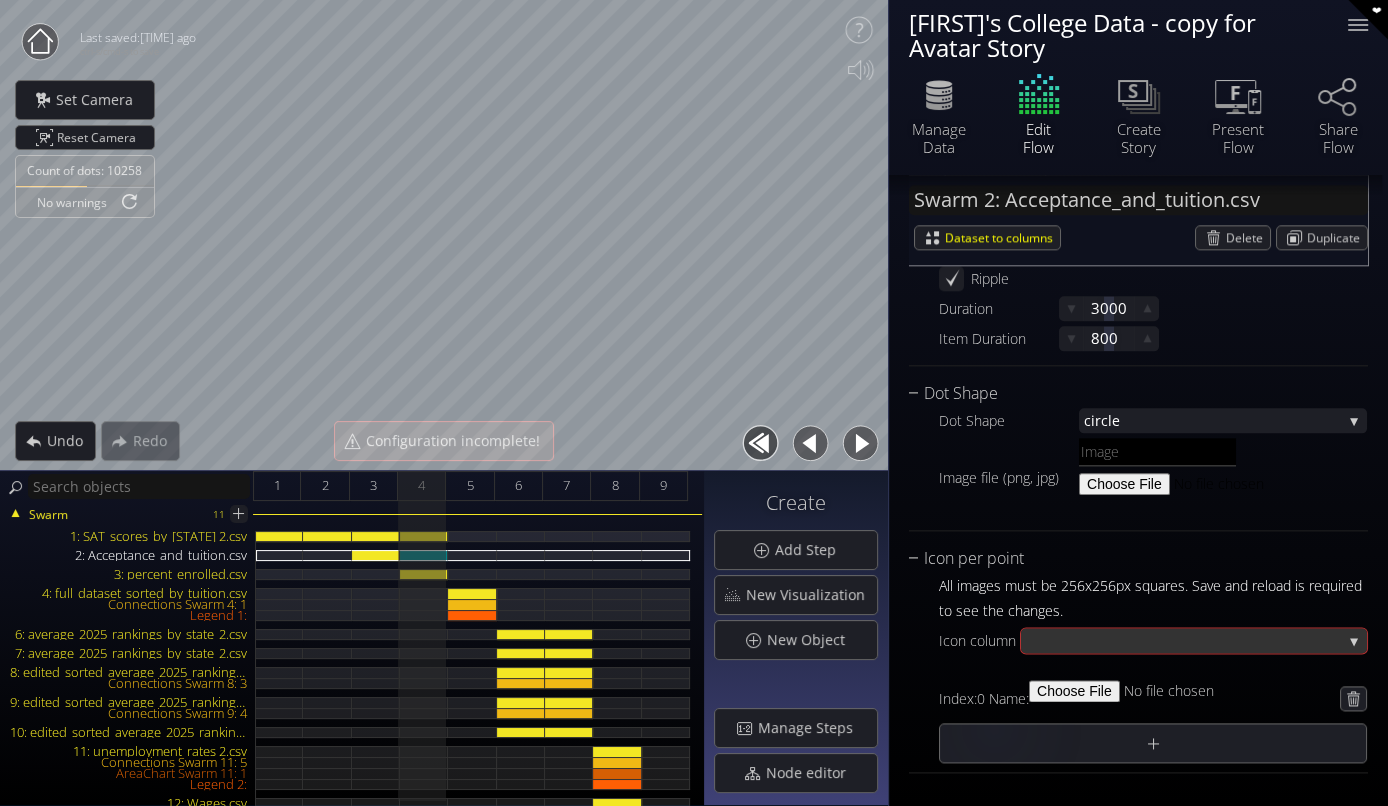 click at bounding box center [1184, 640] 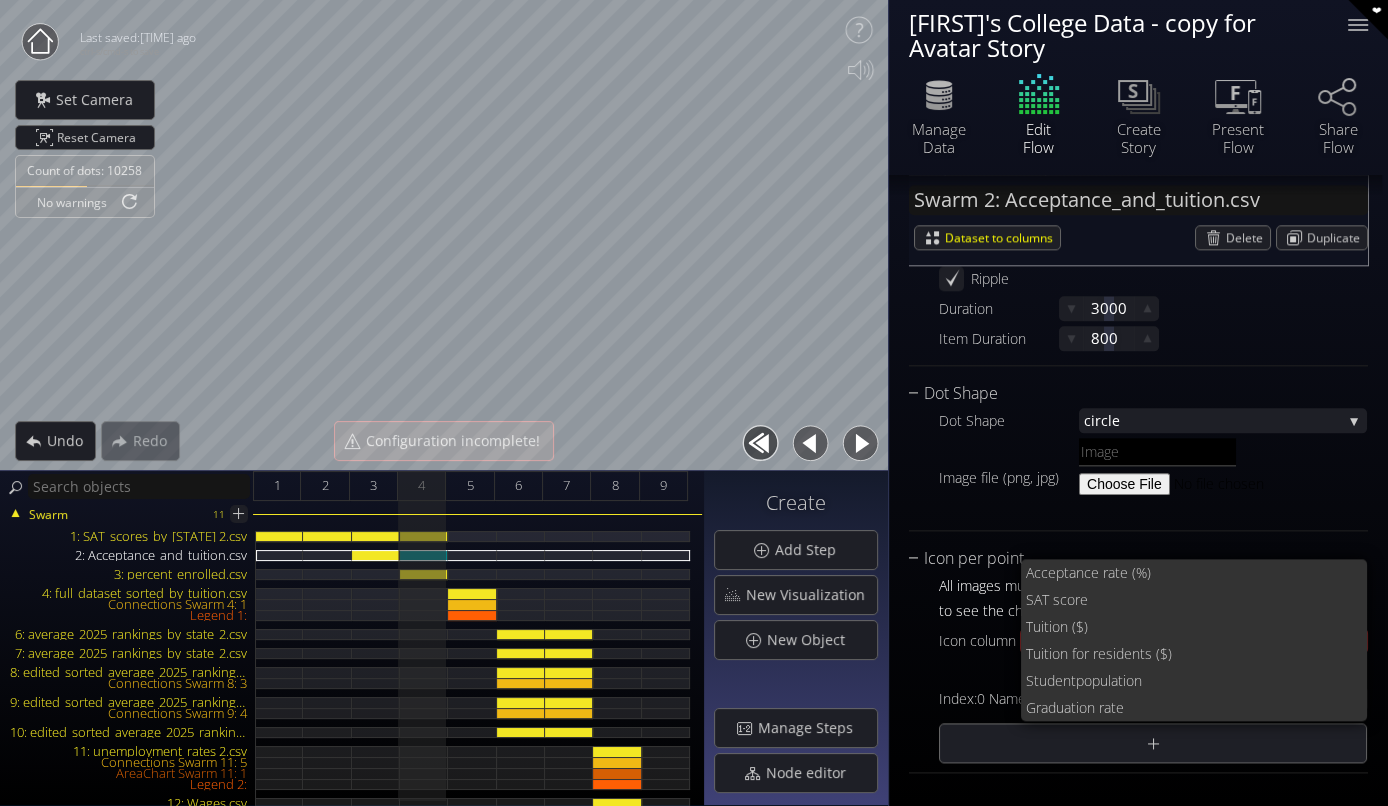 click on "Icon column" at bounding box center (980, 640) 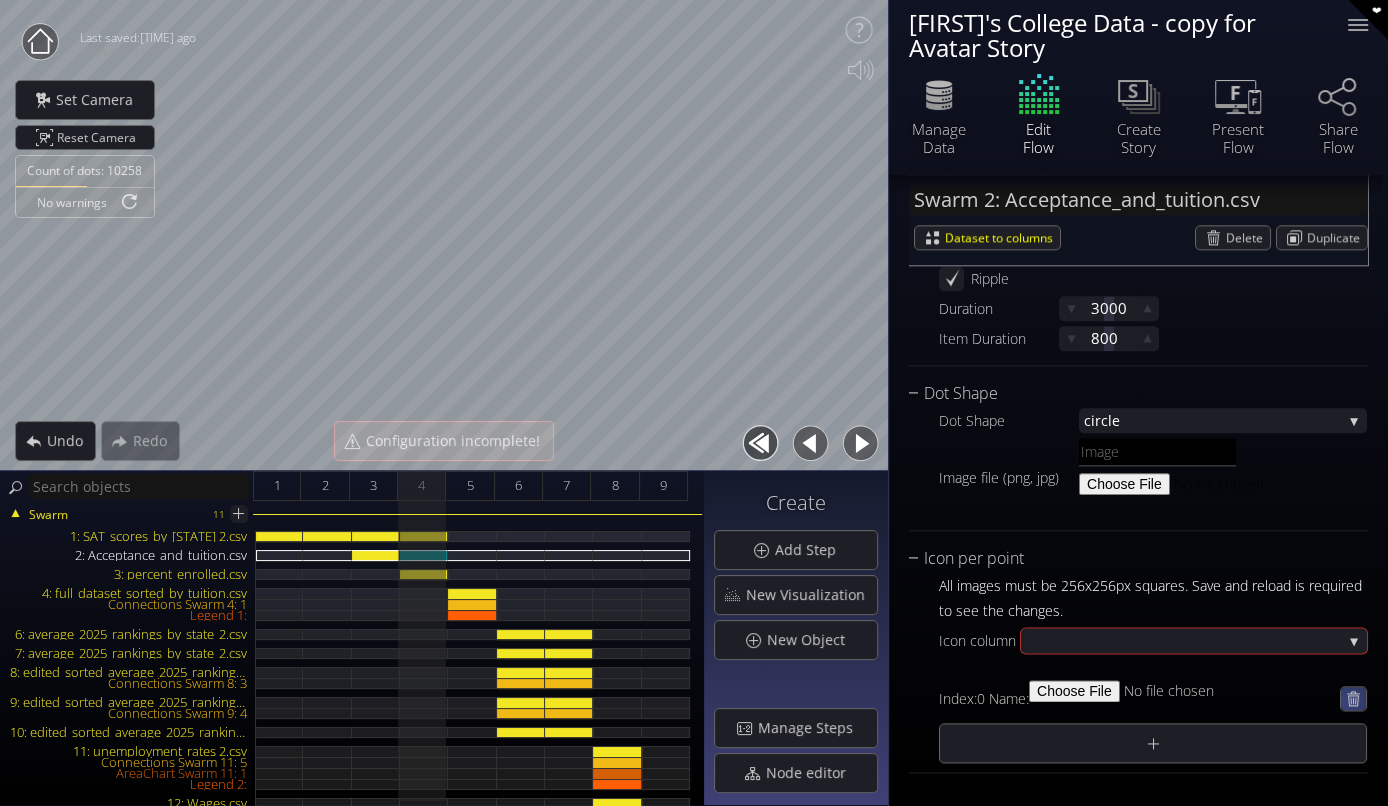 click at bounding box center [1353, 698] 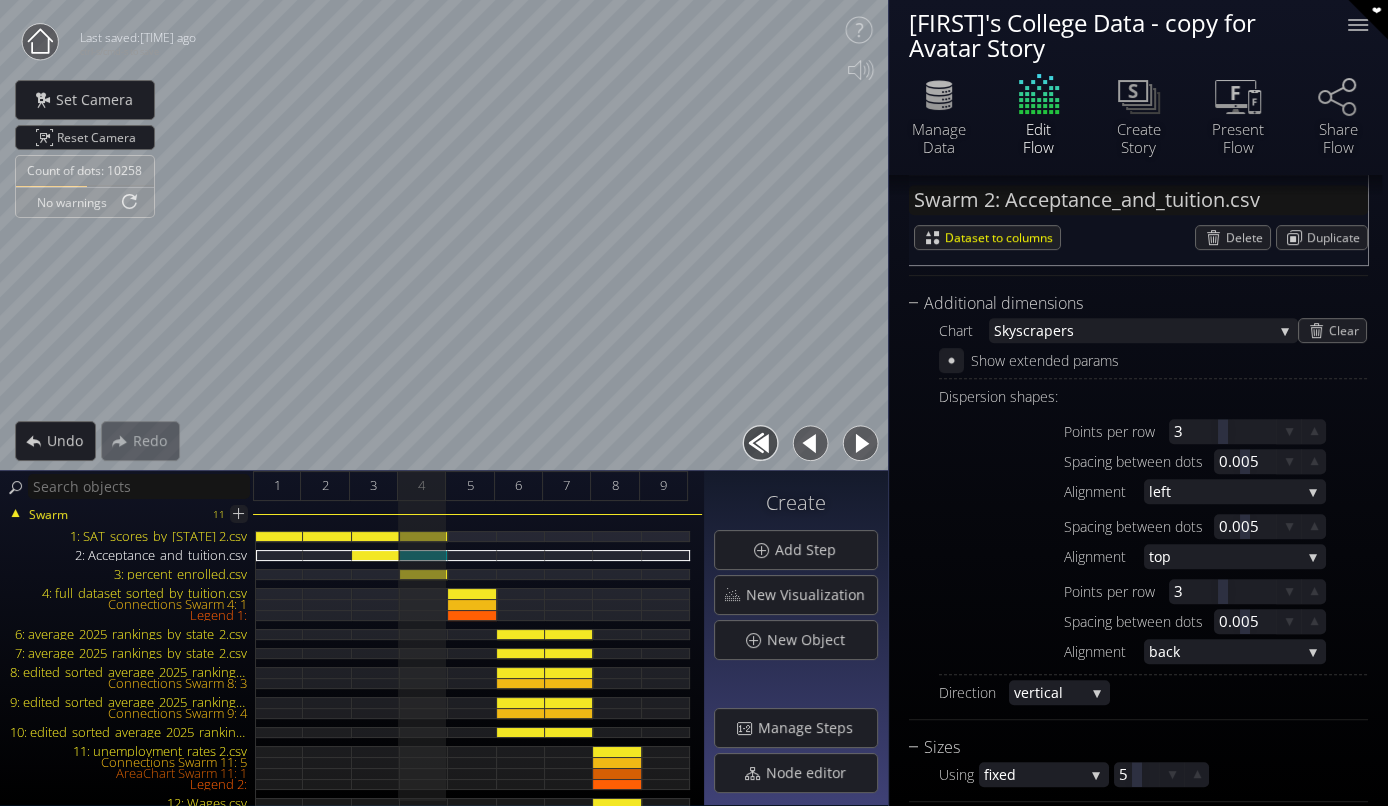 scroll, scrollTop: 797, scrollLeft: 0, axis: vertical 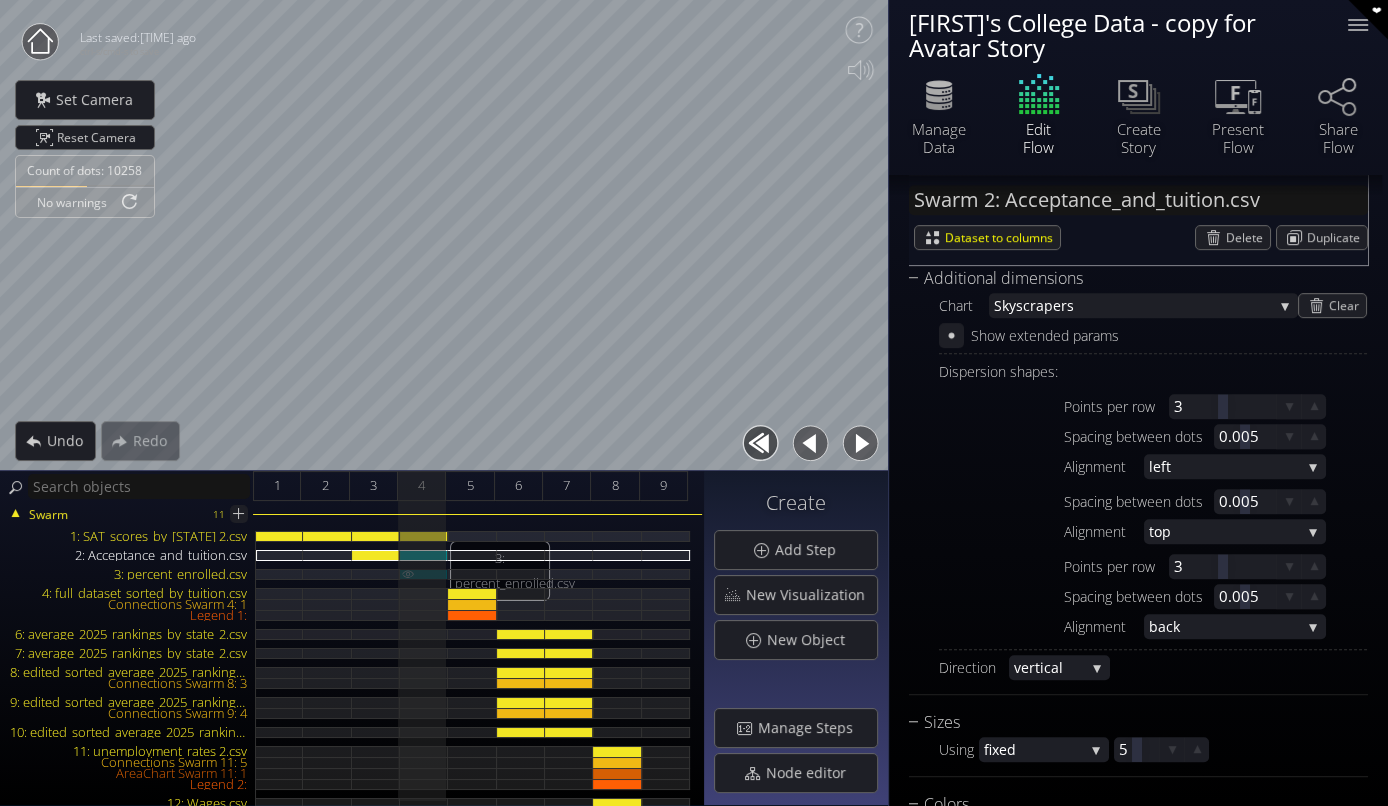 click on "3: percent_enrolled.csv" at bounding box center (424, 574) 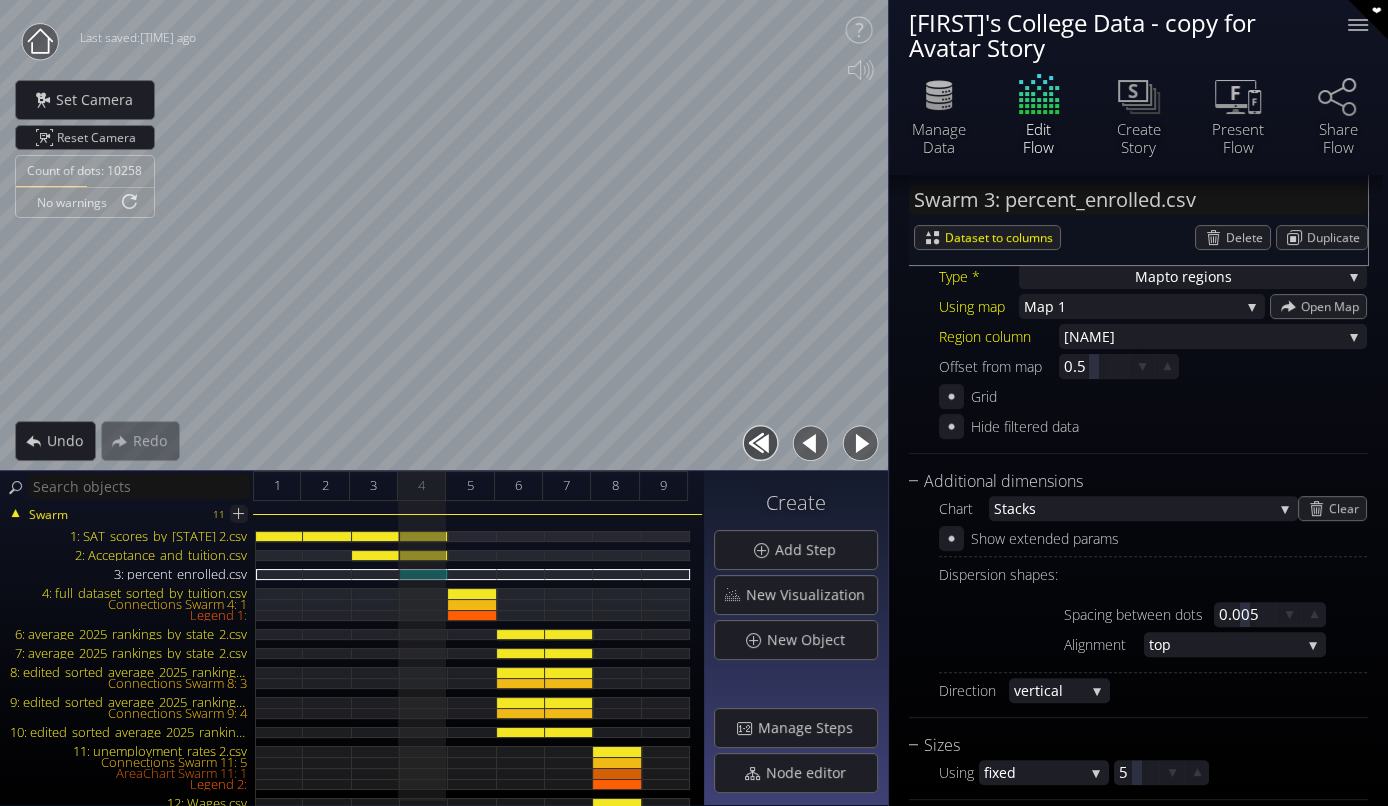 scroll, scrollTop: 597, scrollLeft: 0, axis: vertical 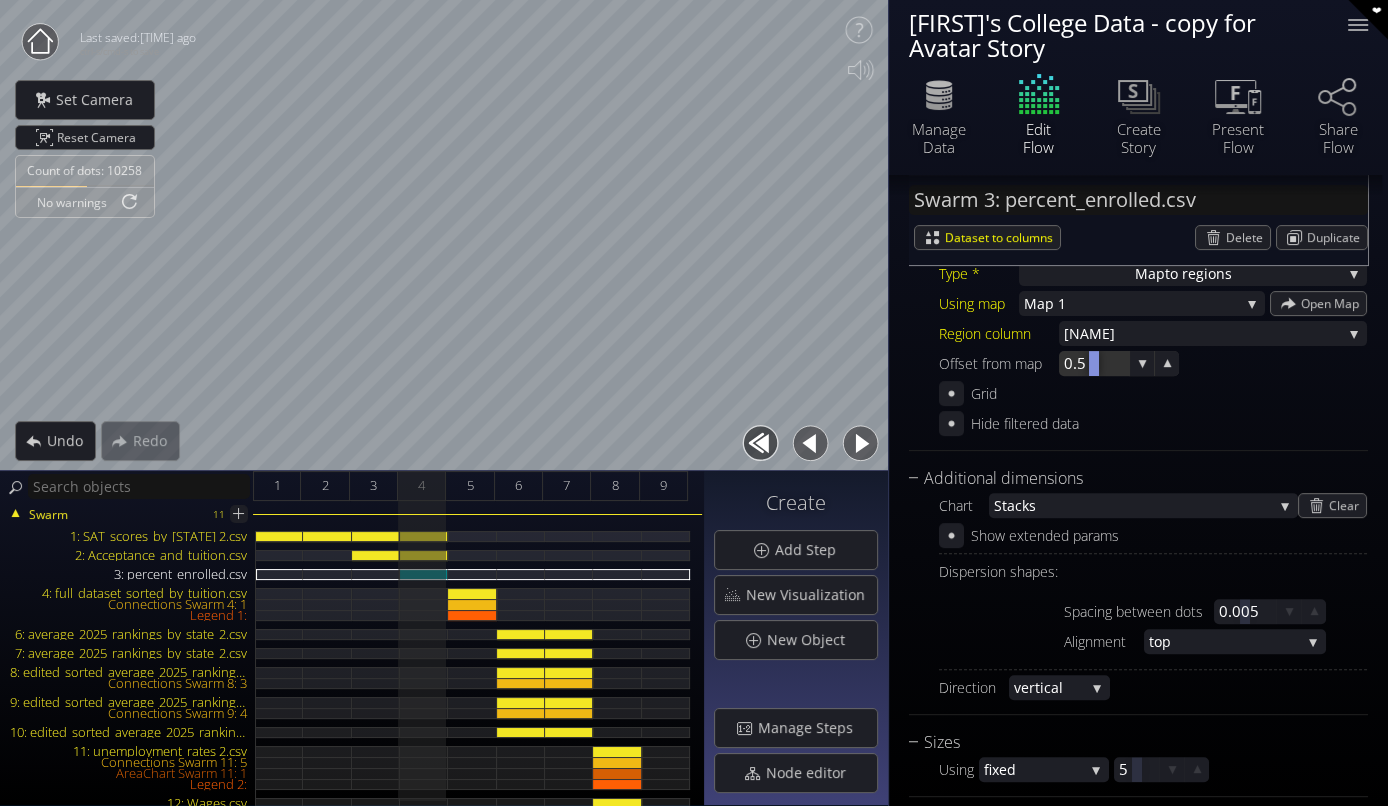 click at bounding box center (1094, 363) 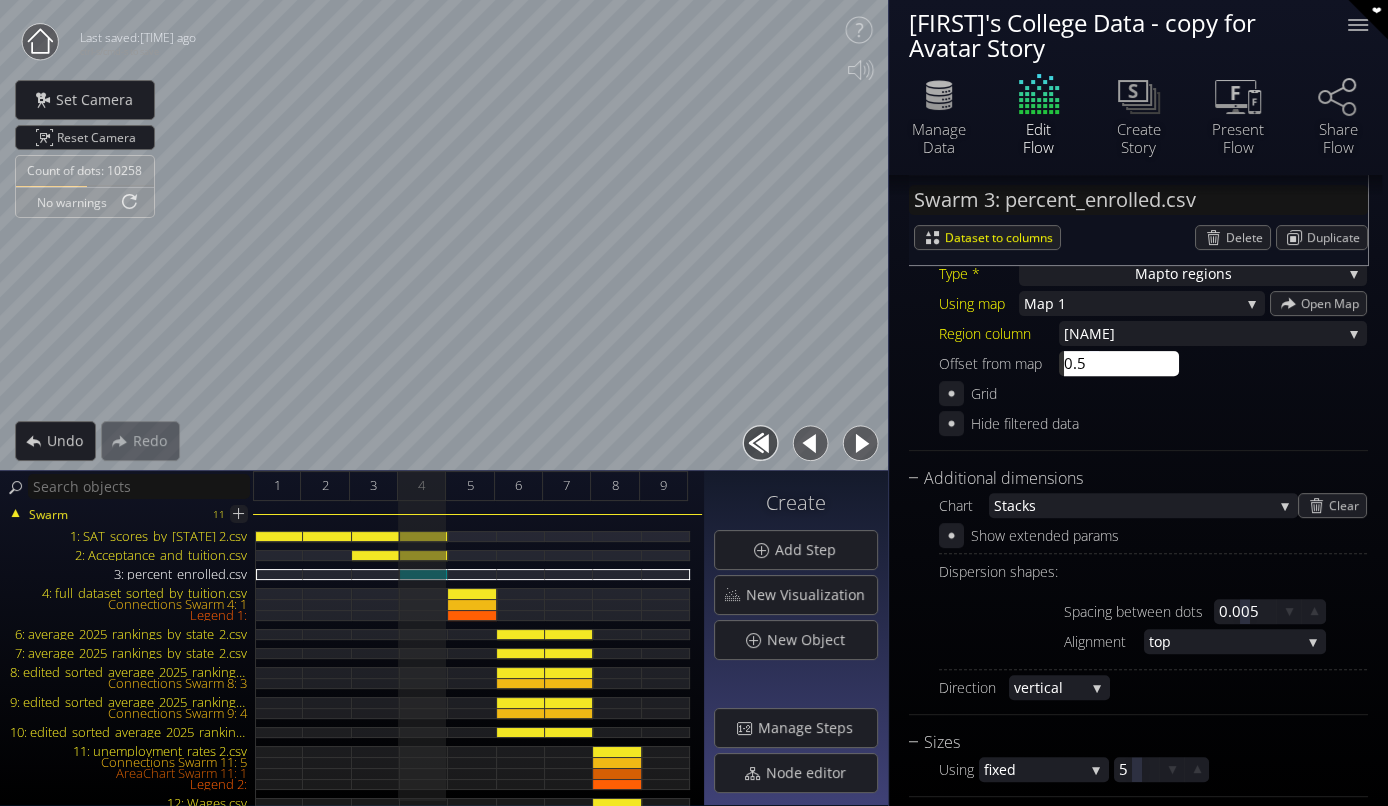 type on "1" 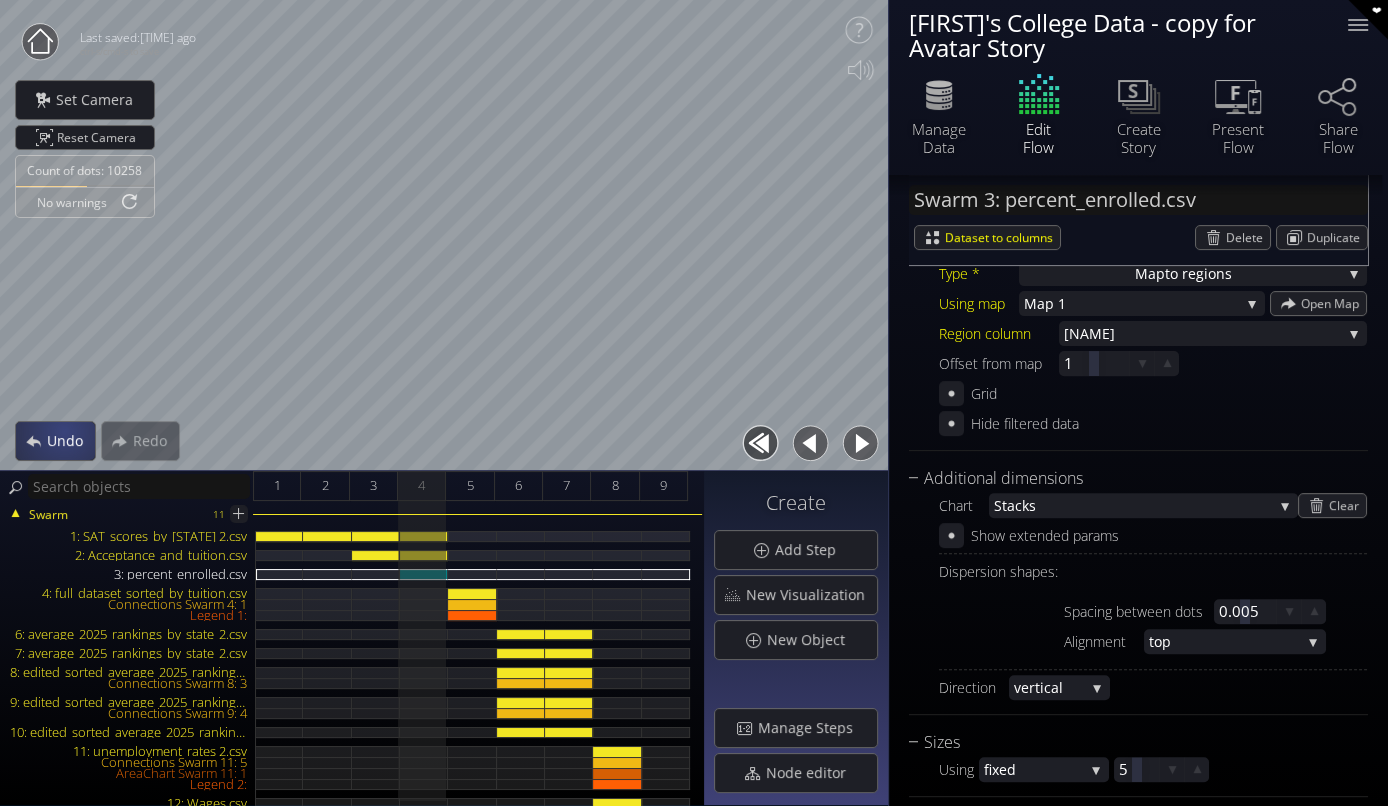 click on "Undo" at bounding box center [70, 441] 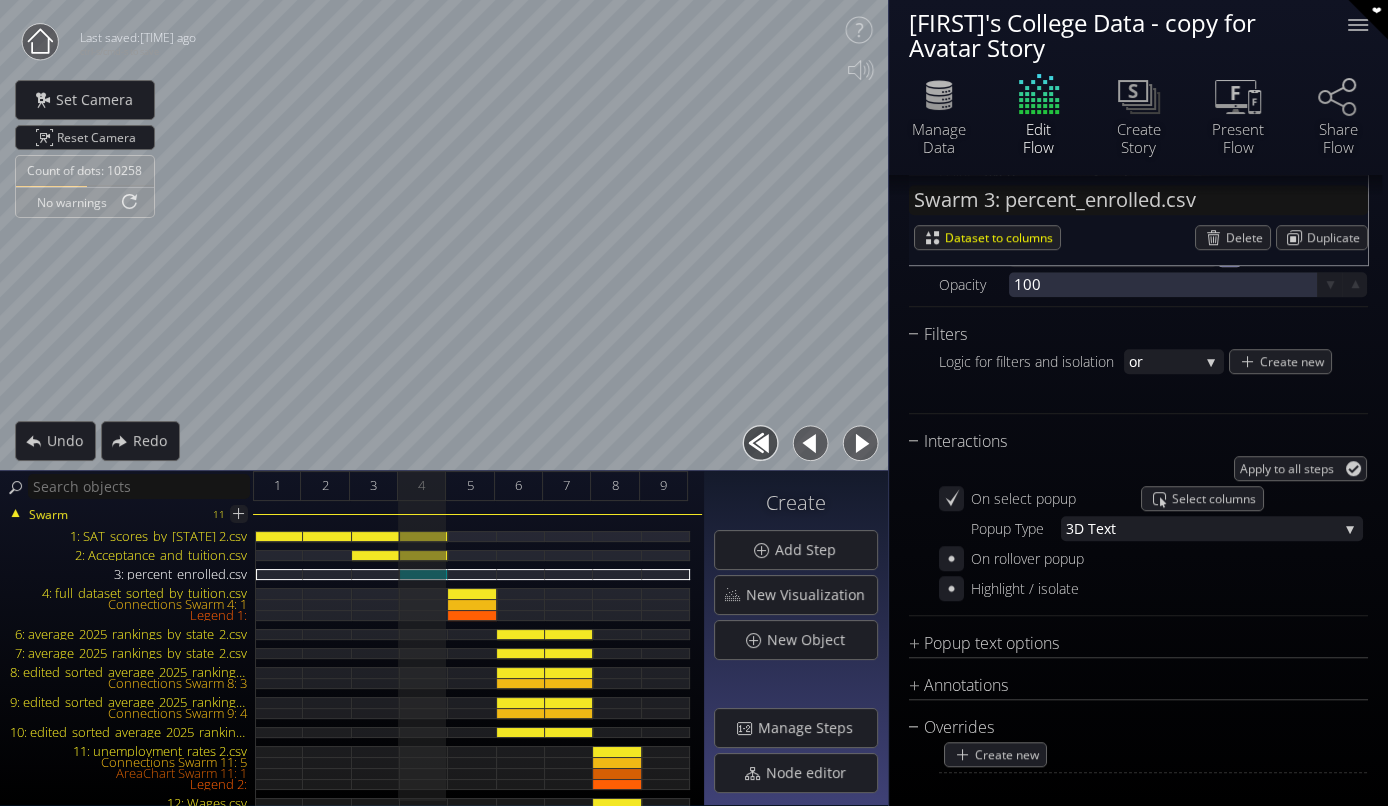 scroll, scrollTop: 1190, scrollLeft: 0, axis: vertical 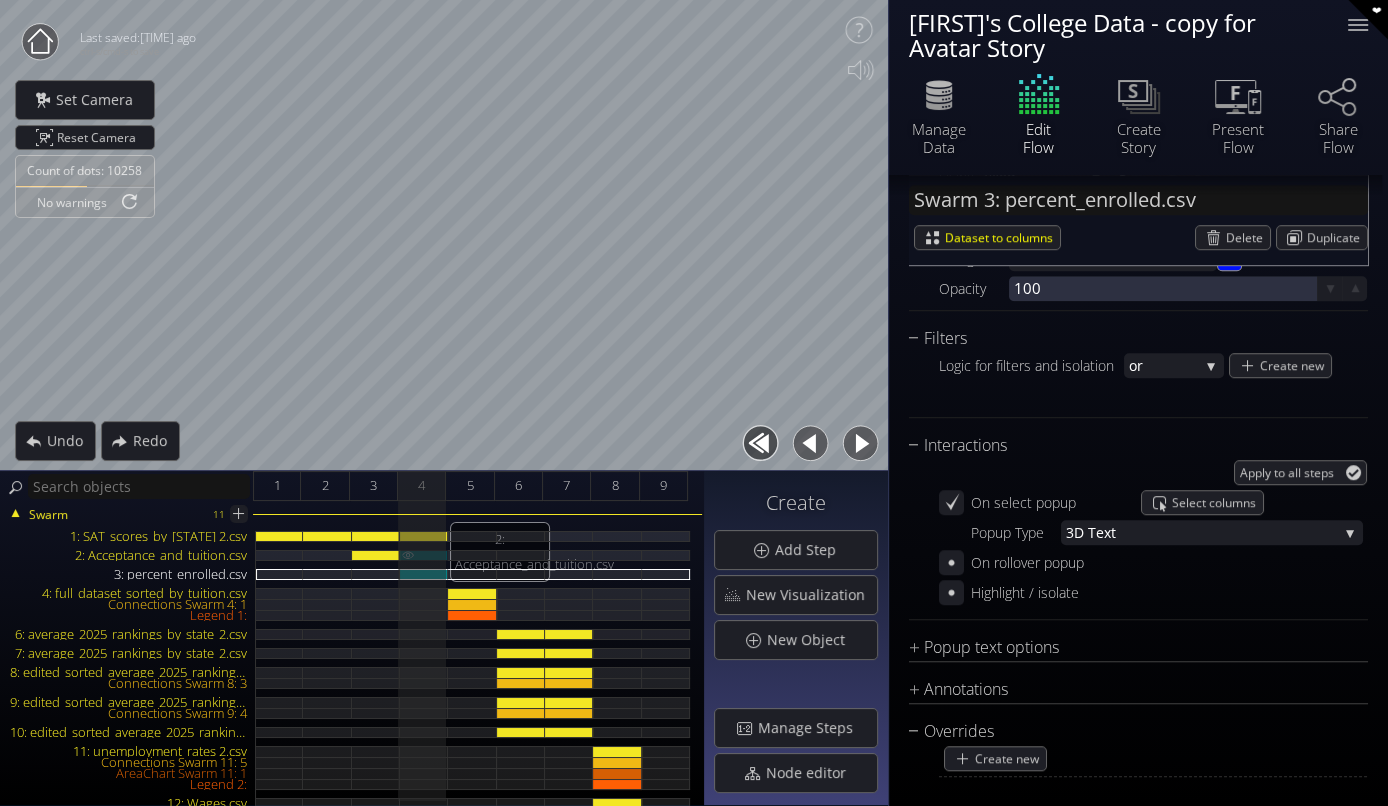 click on "2: Acceptance_and_tuition.csv" at bounding box center [424, 555] 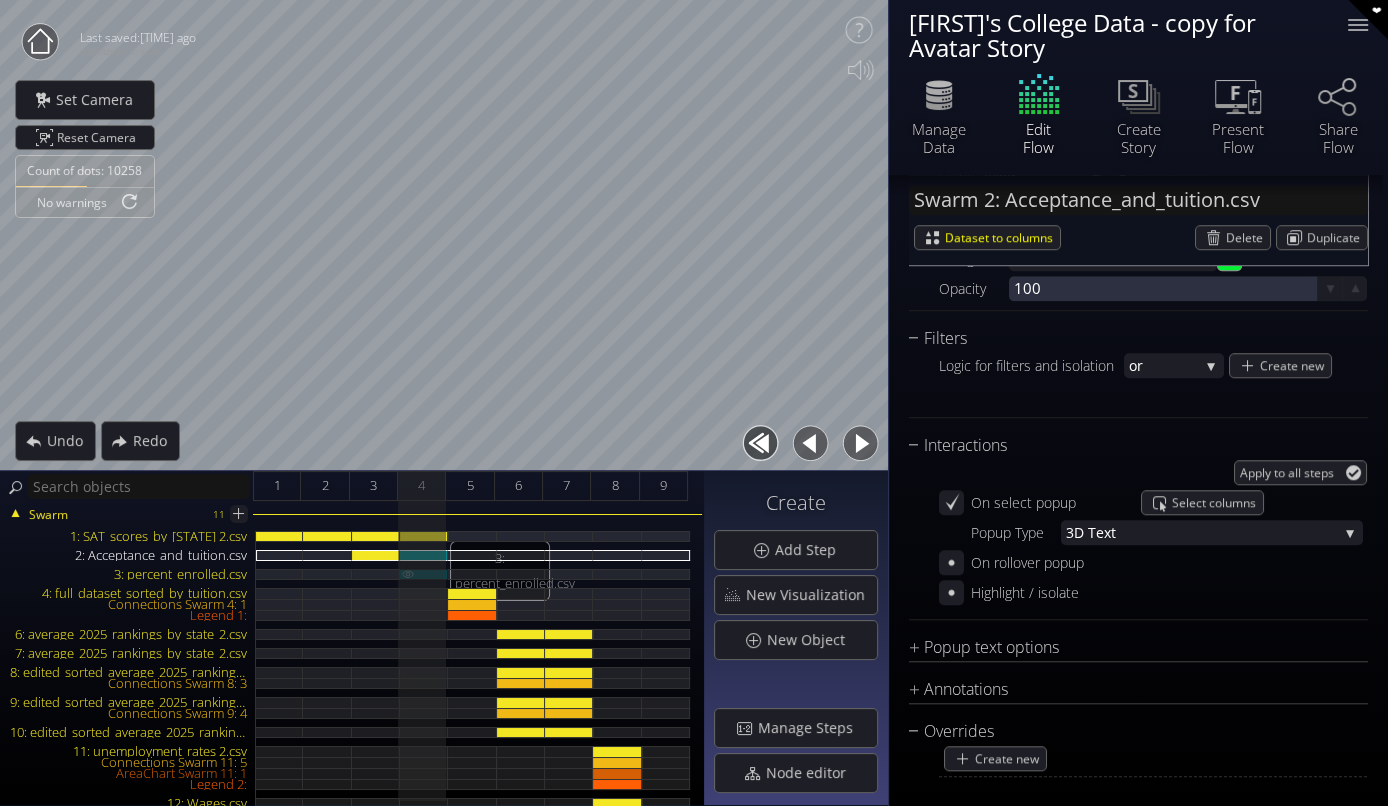 click on "3: percent_enrolled.csv" at bounding box center [424, 574] 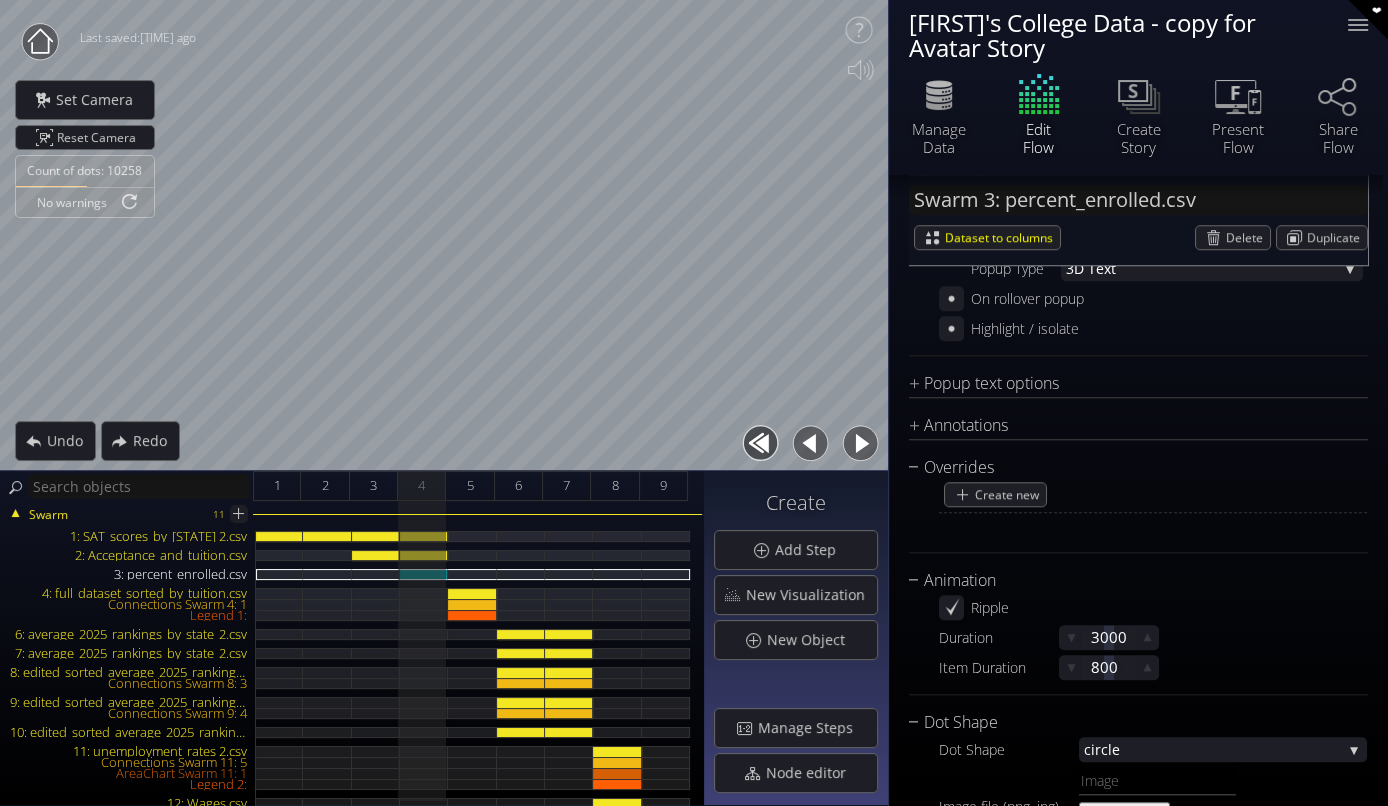 scroll, scrollTop: 1453, scrollLeft: 0, axis: vertical 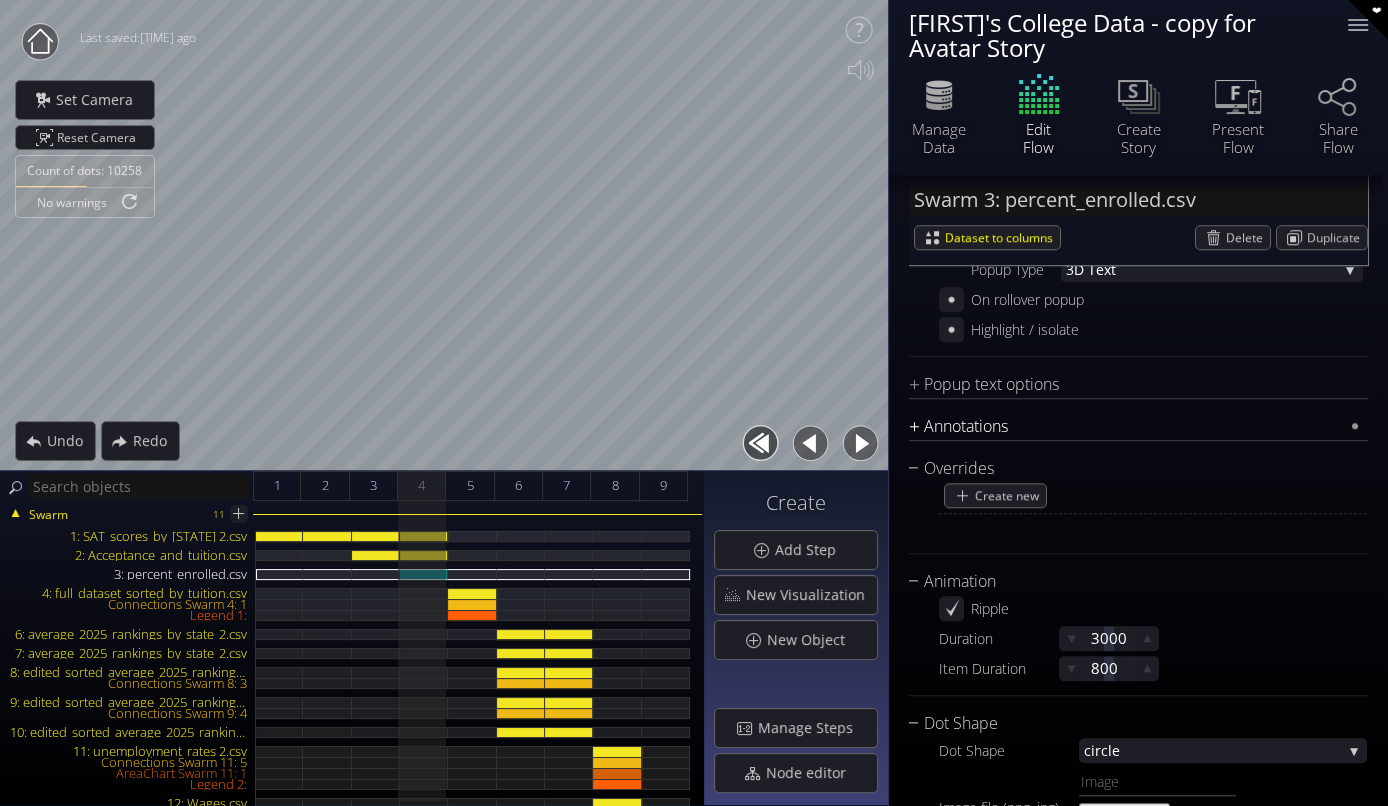 click on "Annotations" at bounding box center [1126, 426] 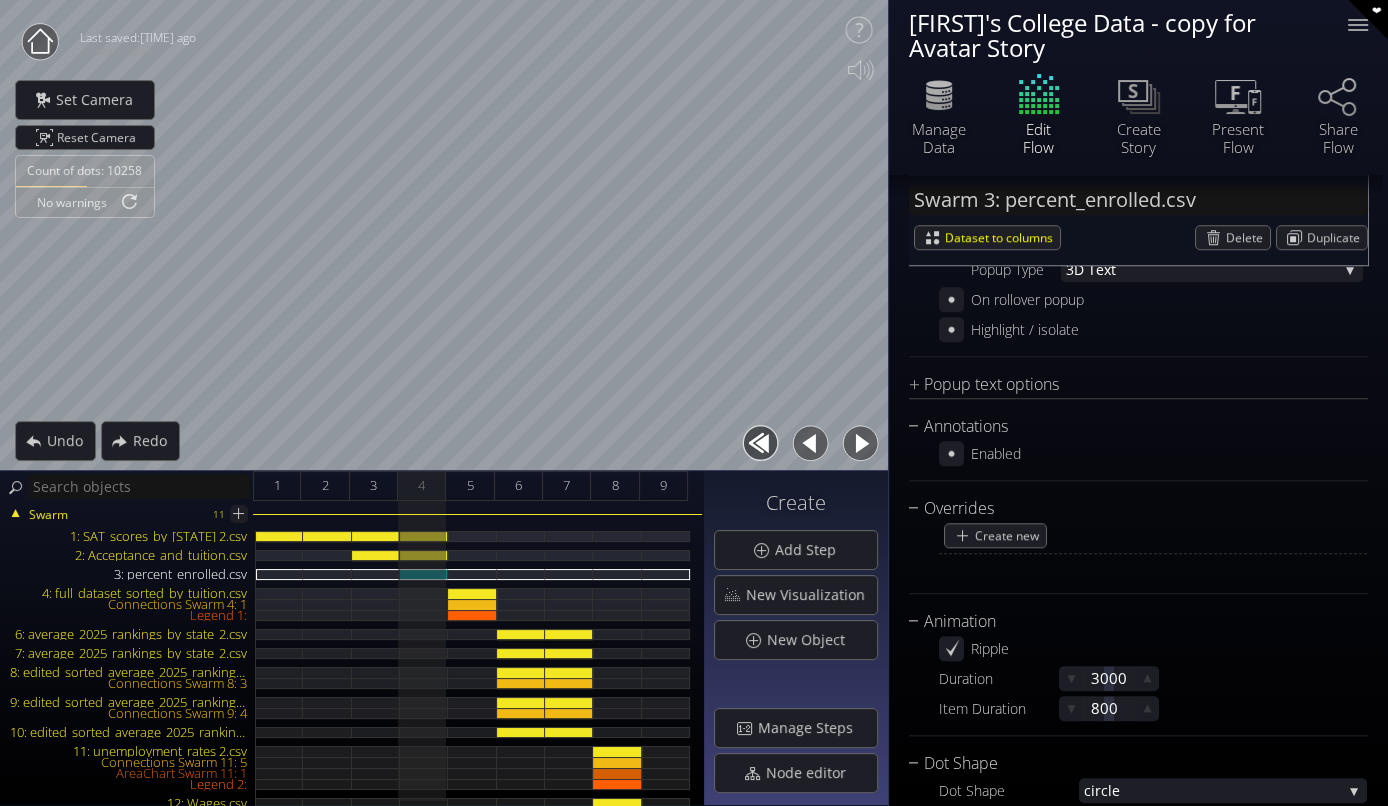 click on "Font
Open San   s     Open San   s   Open     Sans Light   Open    Sans Bold
Font Size
1.5
Text color
#ffffff
Connect with line
Position
Bin   d to point     Dyna   mic     Fixed   Bin   d to point
left / right
0.1
up / down
0.2
close / far
0.2" at bounding box center [1138, 398] 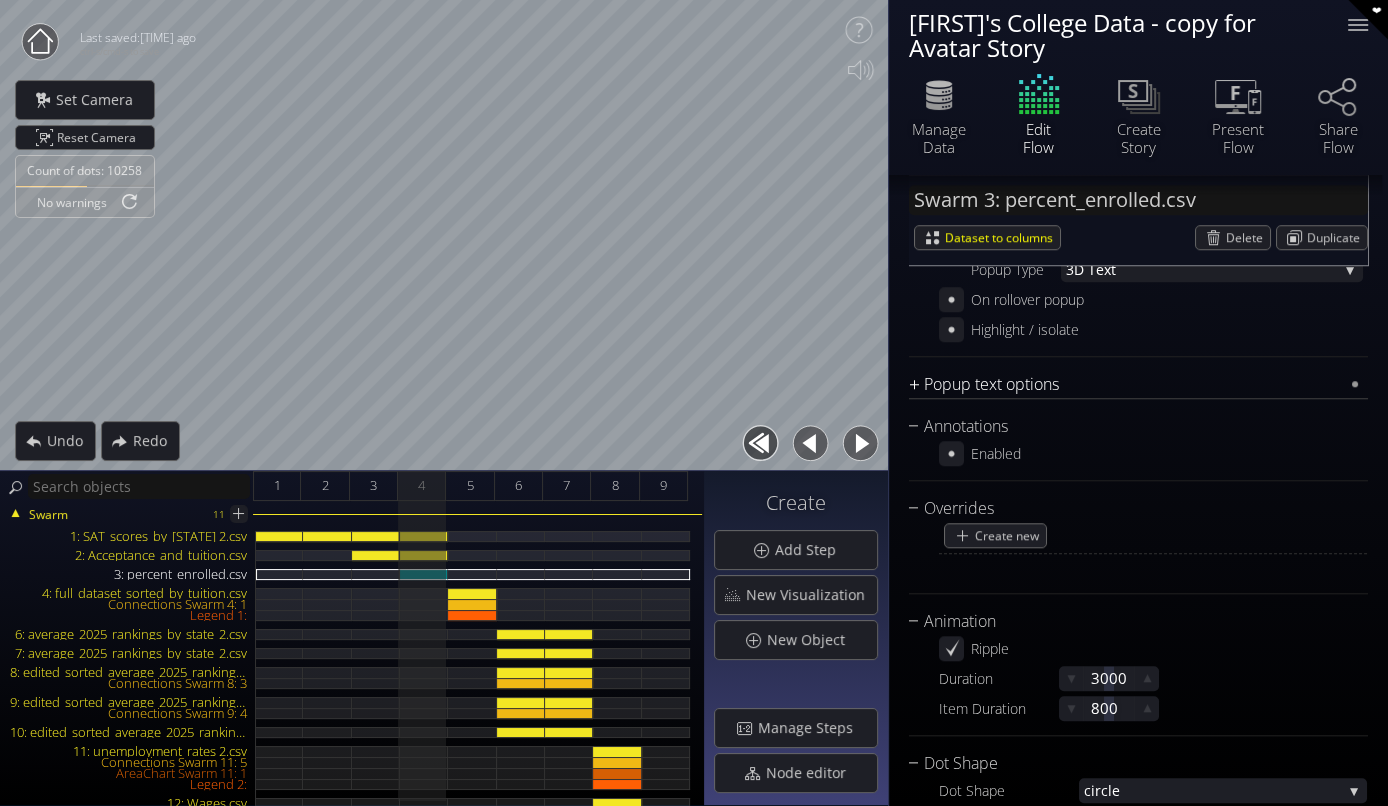 click on "Popup text options" at bounding box center [1126, 384] 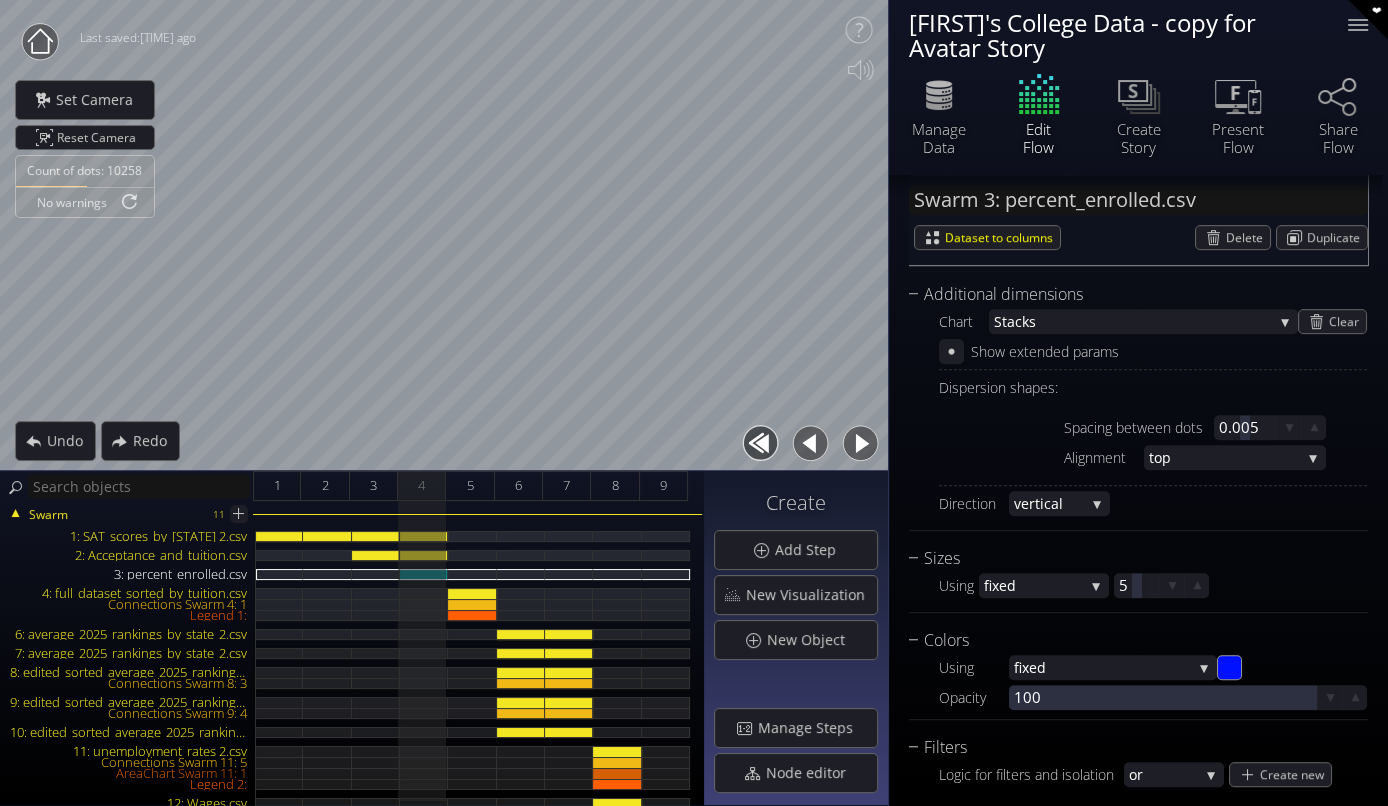 scroll, scrollTop: 693, scrollLeft: 0, axis: vertical 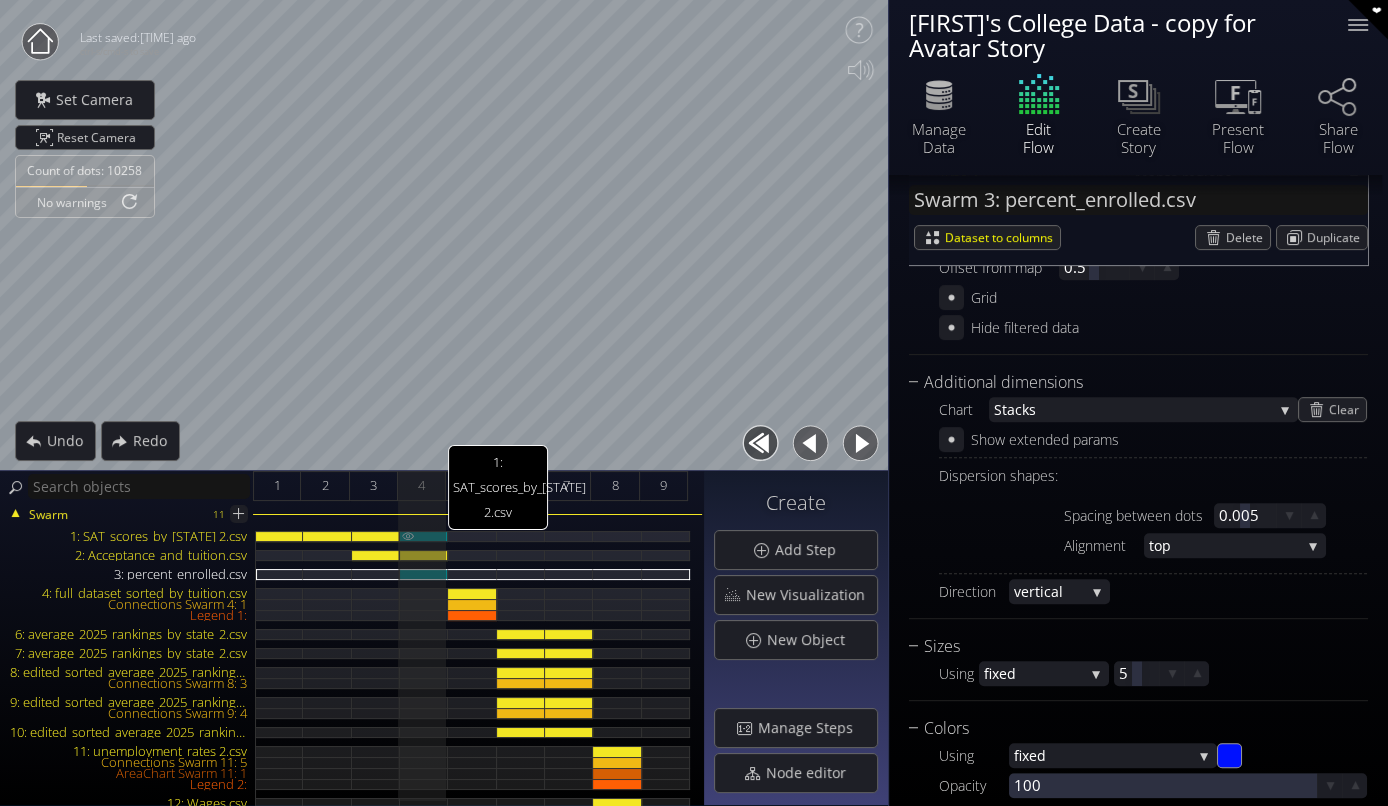 click on "1: SAT_scores_by_[STATE] 2.csv" at bounding box center [424, 536] 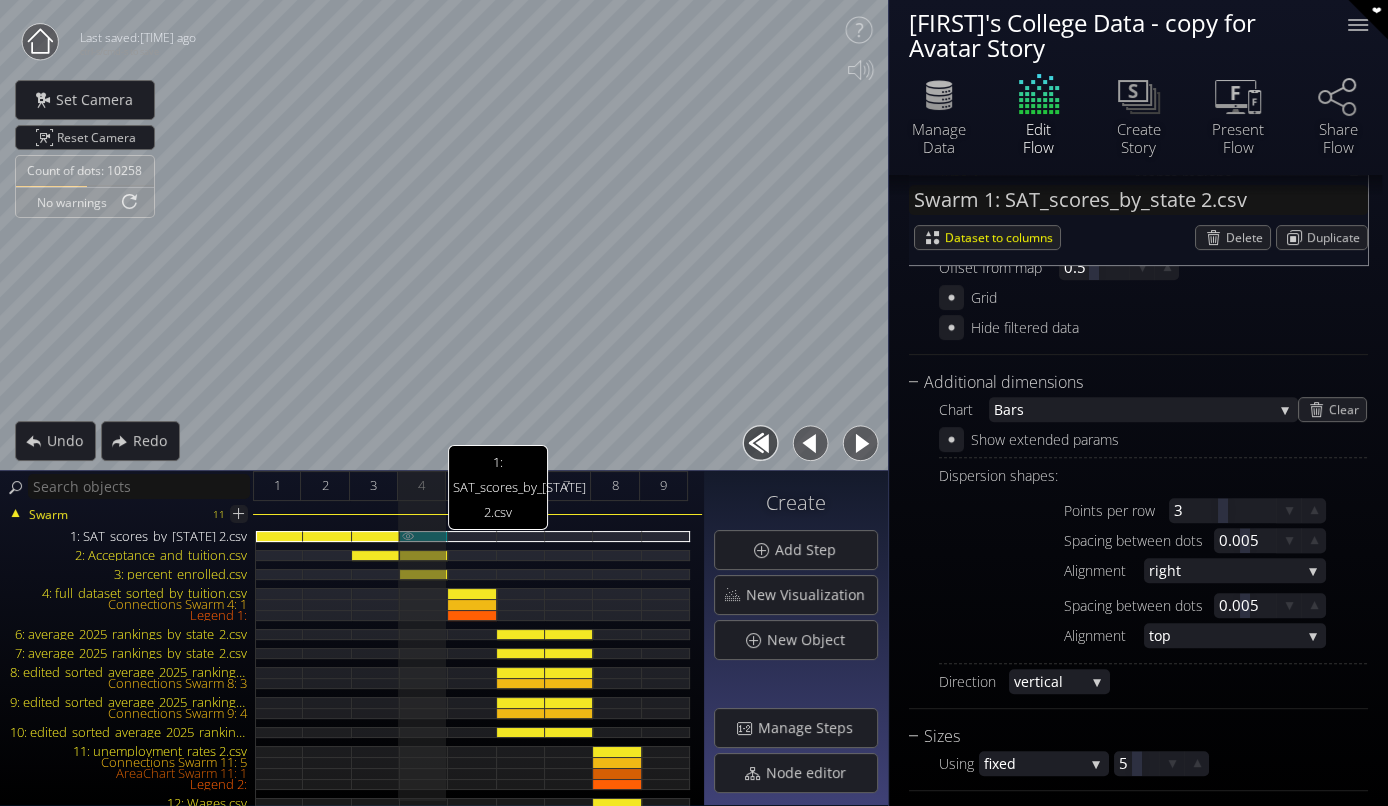 click on "1: SAT_scores_by_[STATE] 2.csv" at bounding box center (424, 536) 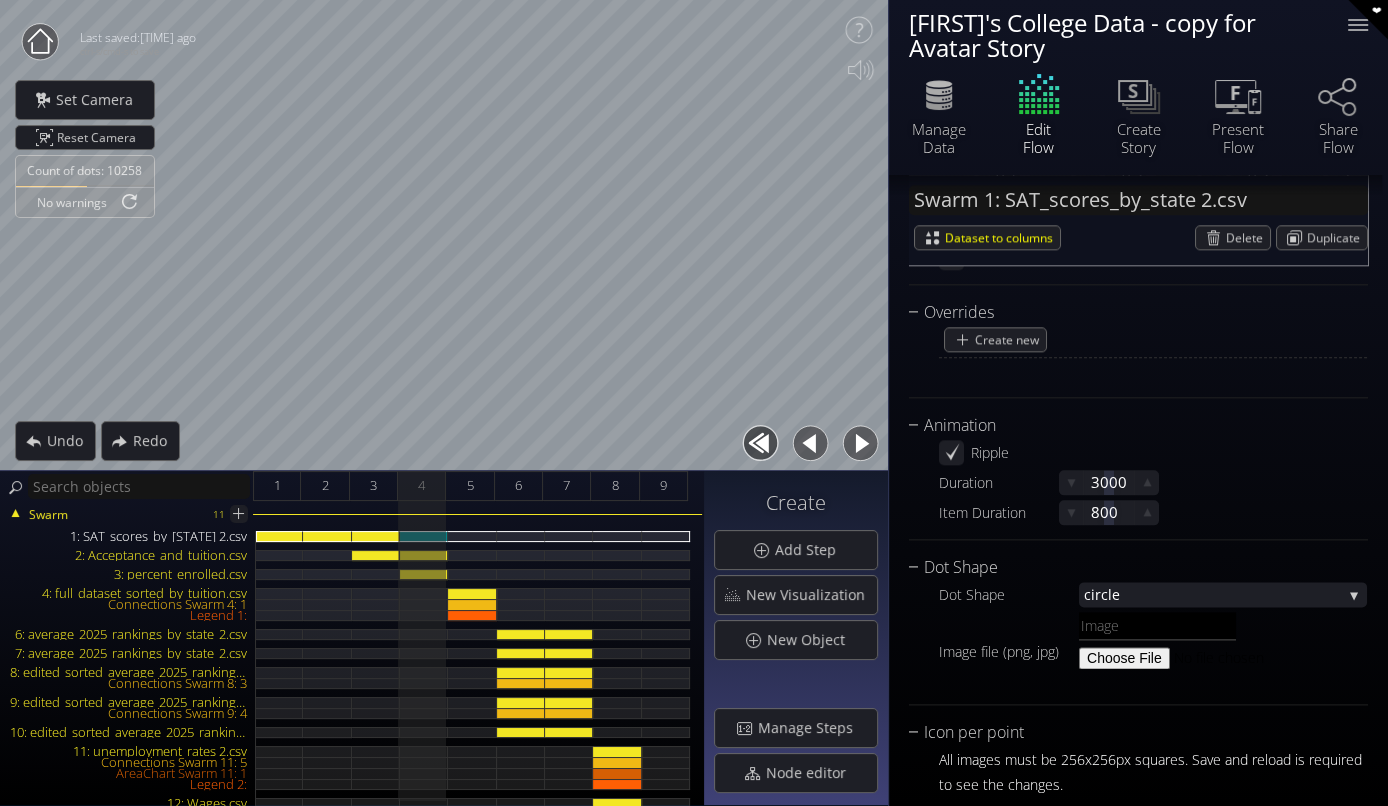 scroll, scrollTop: 2061, scrollLeft: 0, axis: vertical 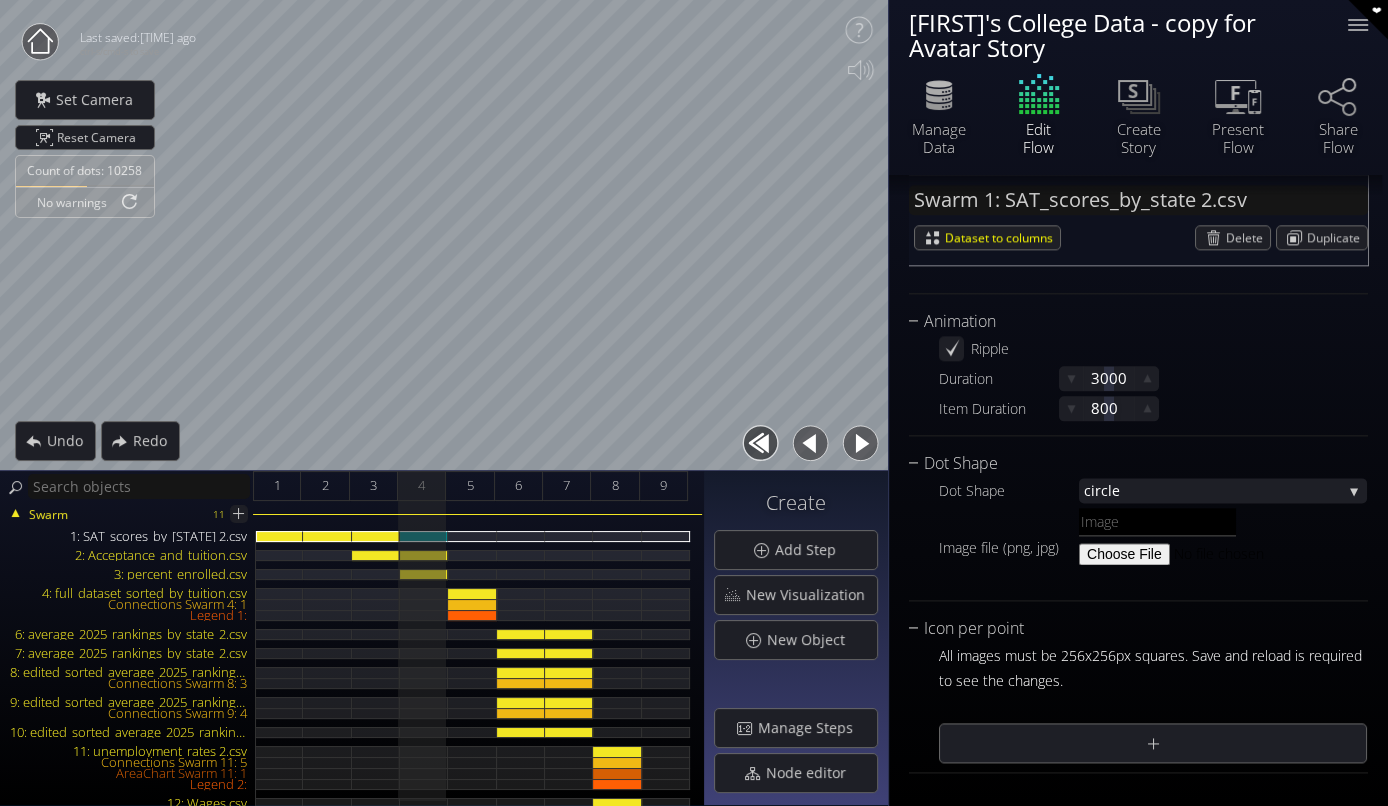 click on "Dot Shape" at bounding box center [1009, 490] 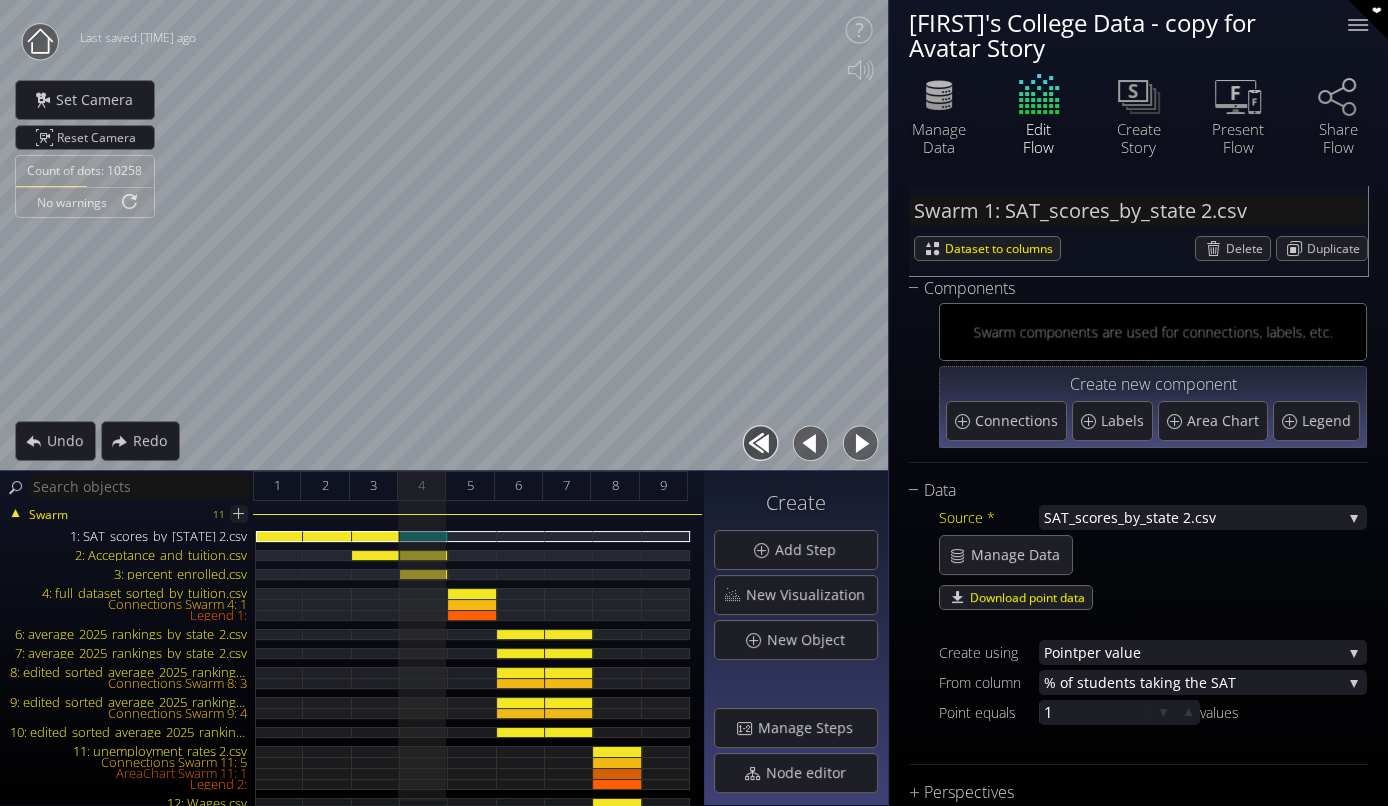 scroll, scrollTop: 0, scrollLeft: 0, axis: both 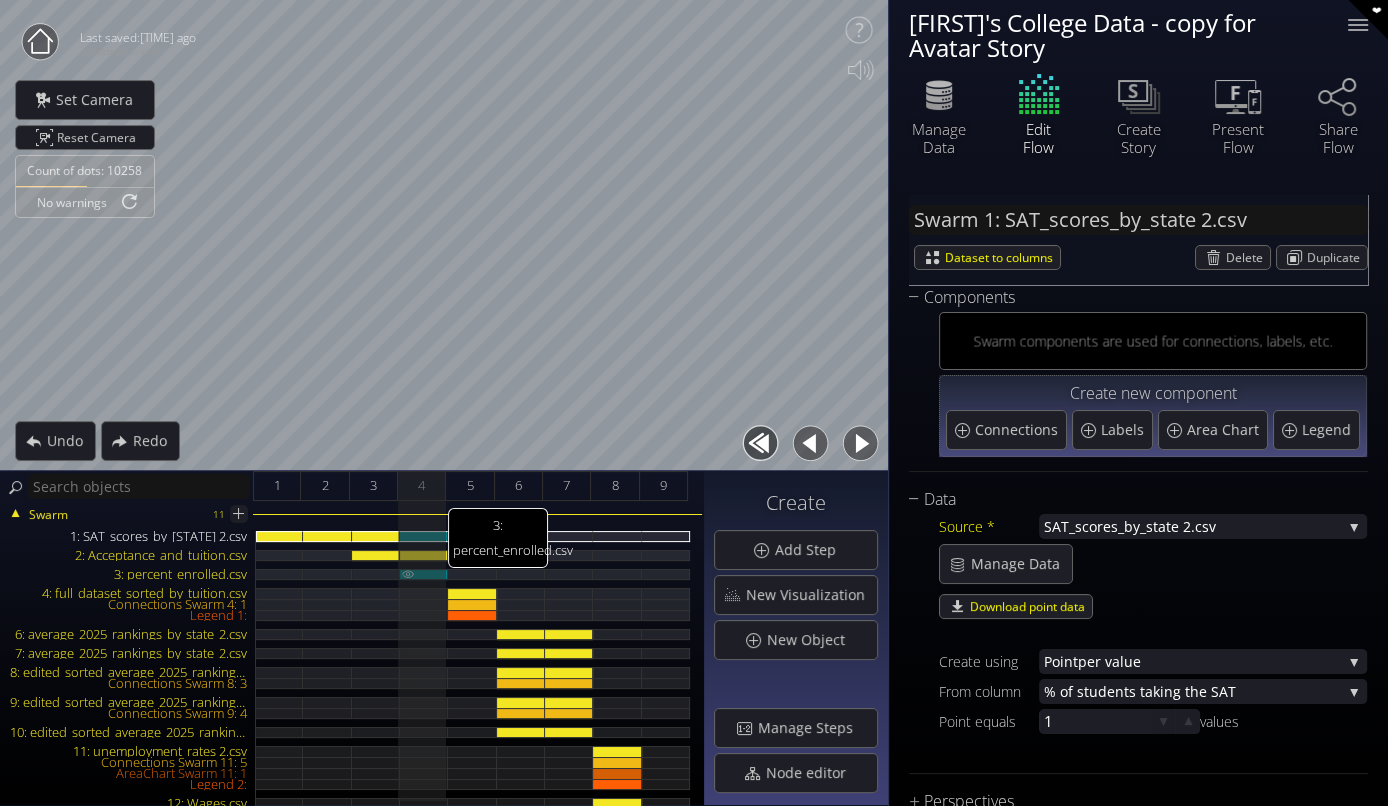 click on "3: percent_enrolled.csv" at bounding box center (424, 574) 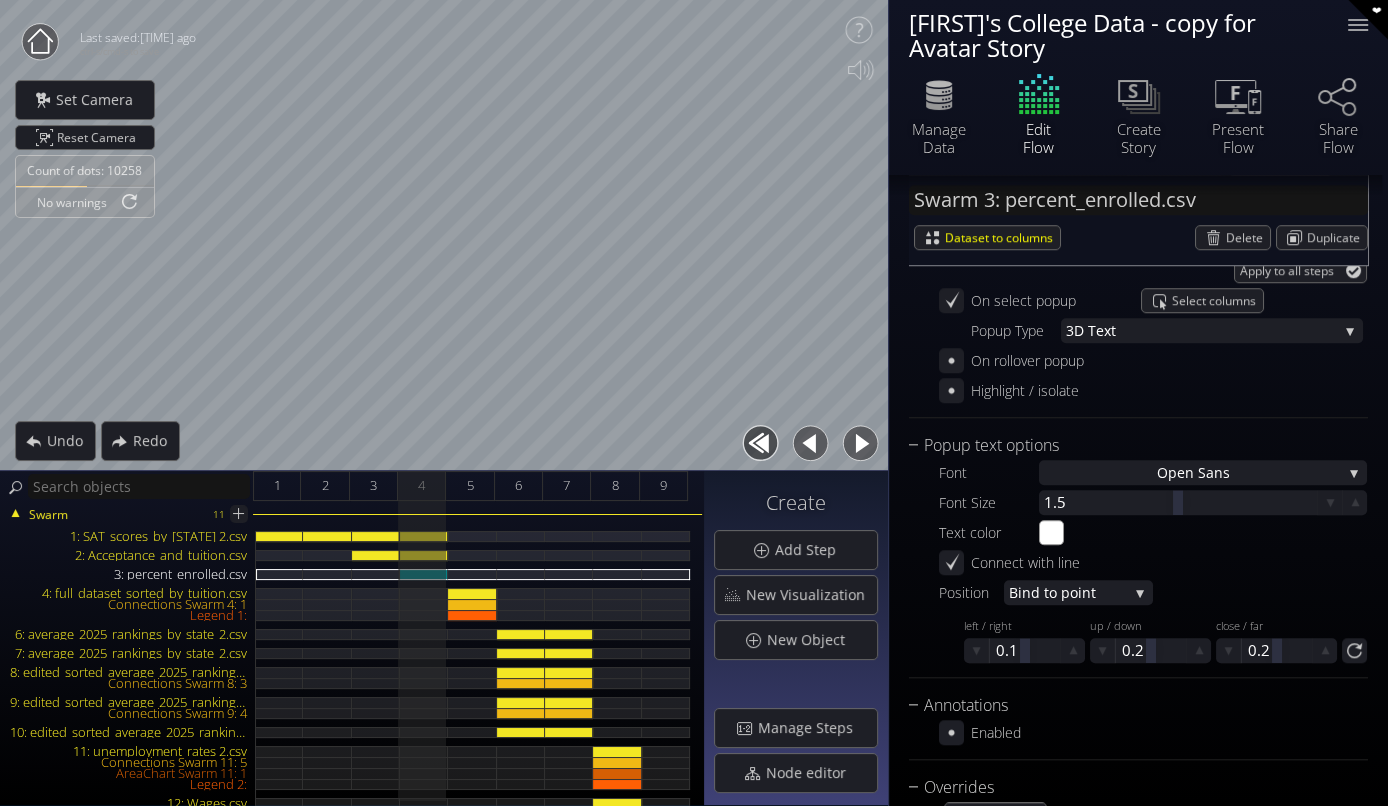 scroll, scrollTop: 1394, scrollLeft: 0, axis: vertical 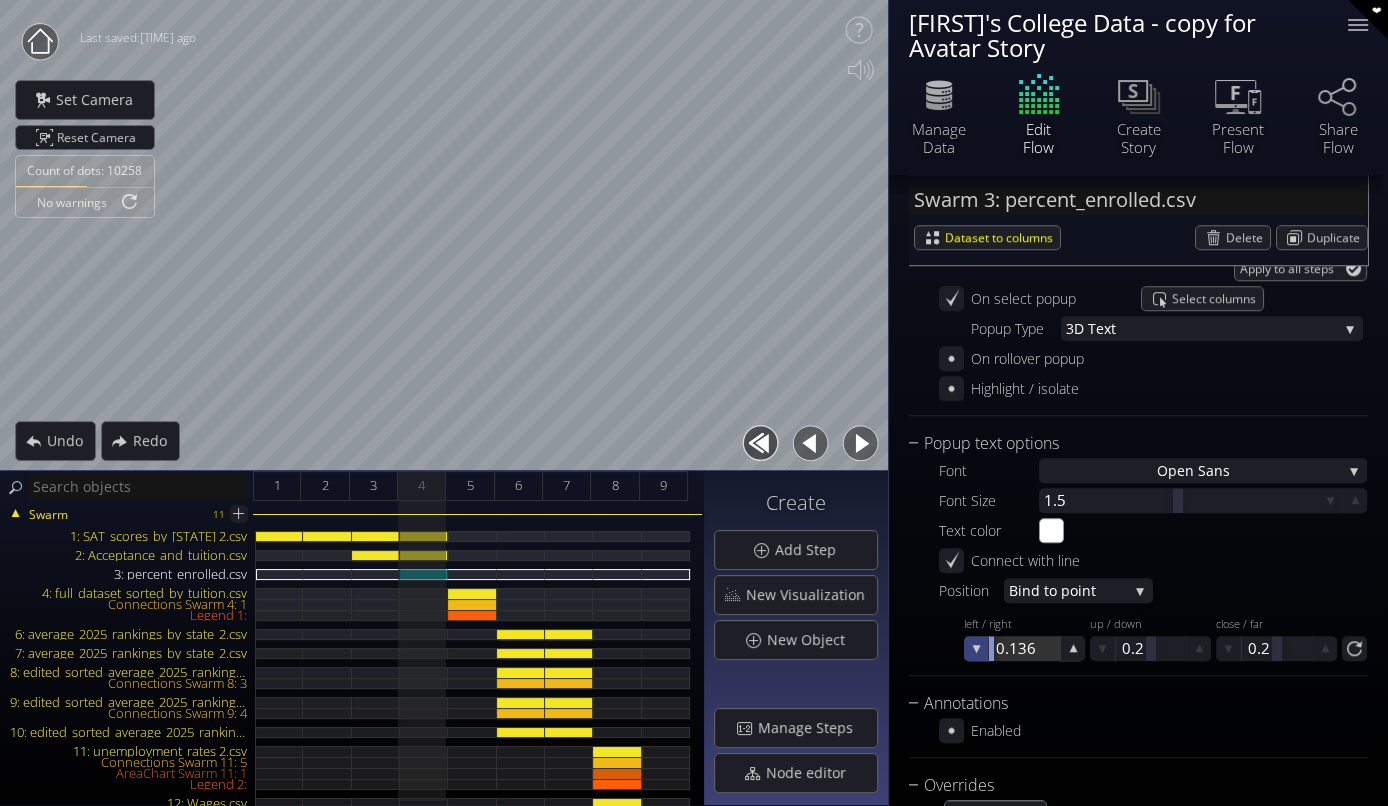 drag, startPoint x: 1018, startPoint y: 645, endPoint x: 985, endPoint y: 646, distance: 33.01515 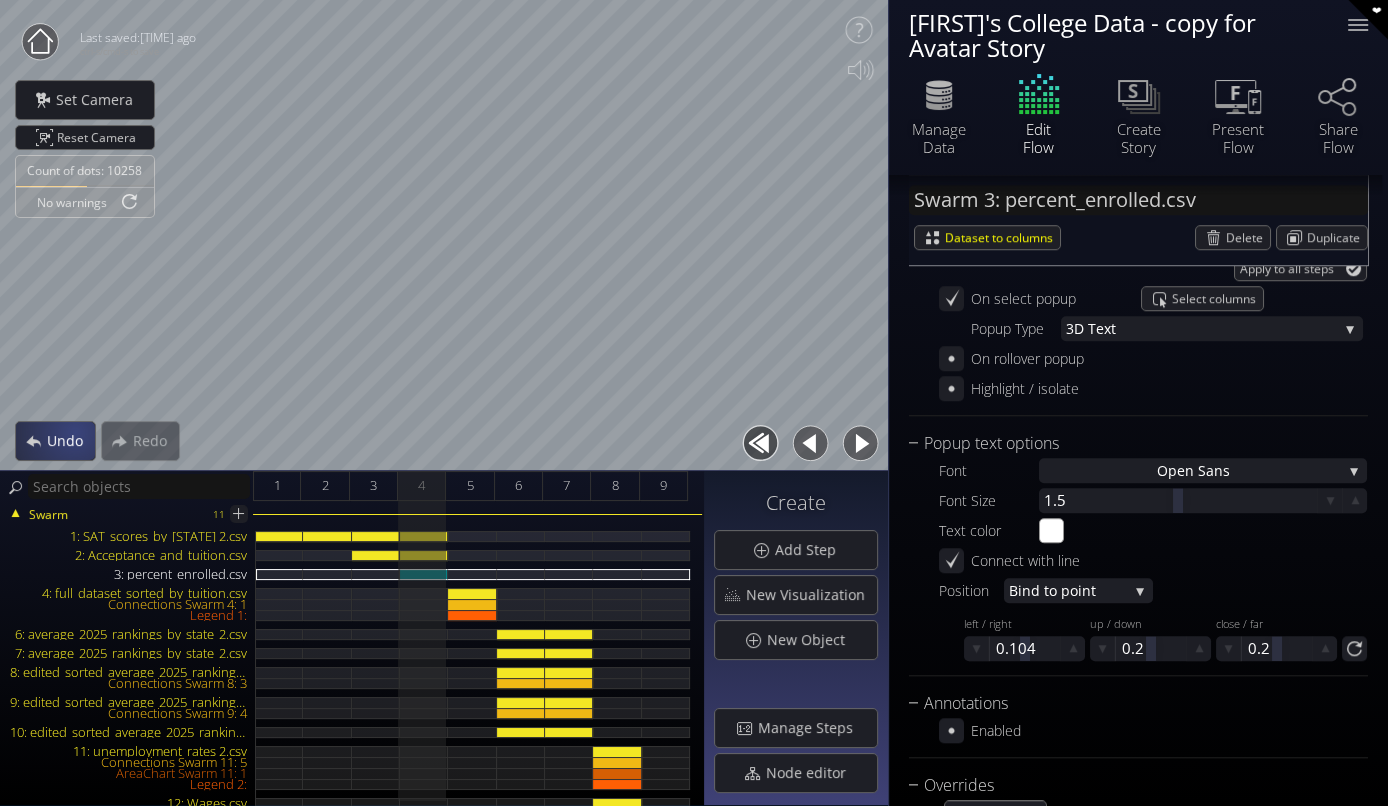 click on "Undo" at bounding box center (70, 441) 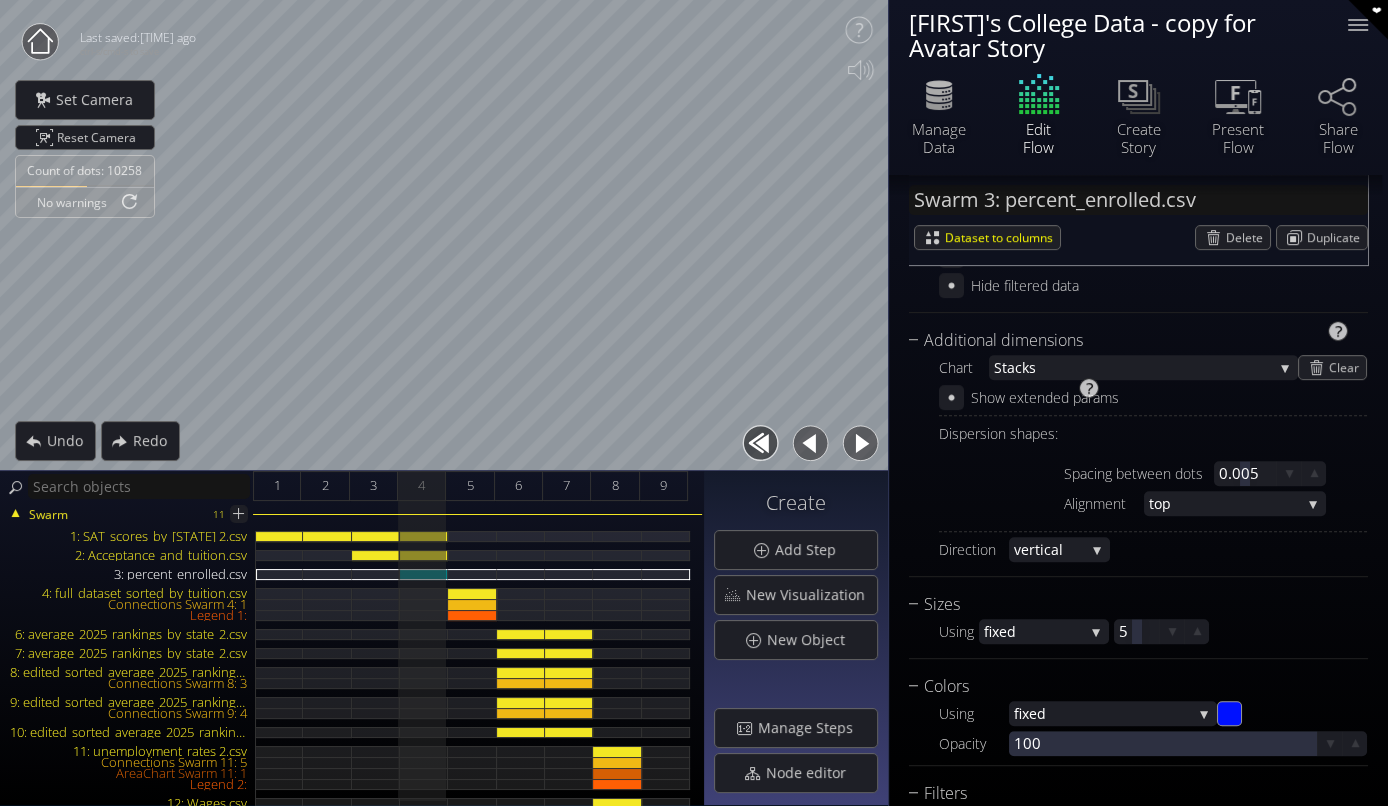 scroll, scrollTop: 727, scrollLeft: 0, axis: vertical 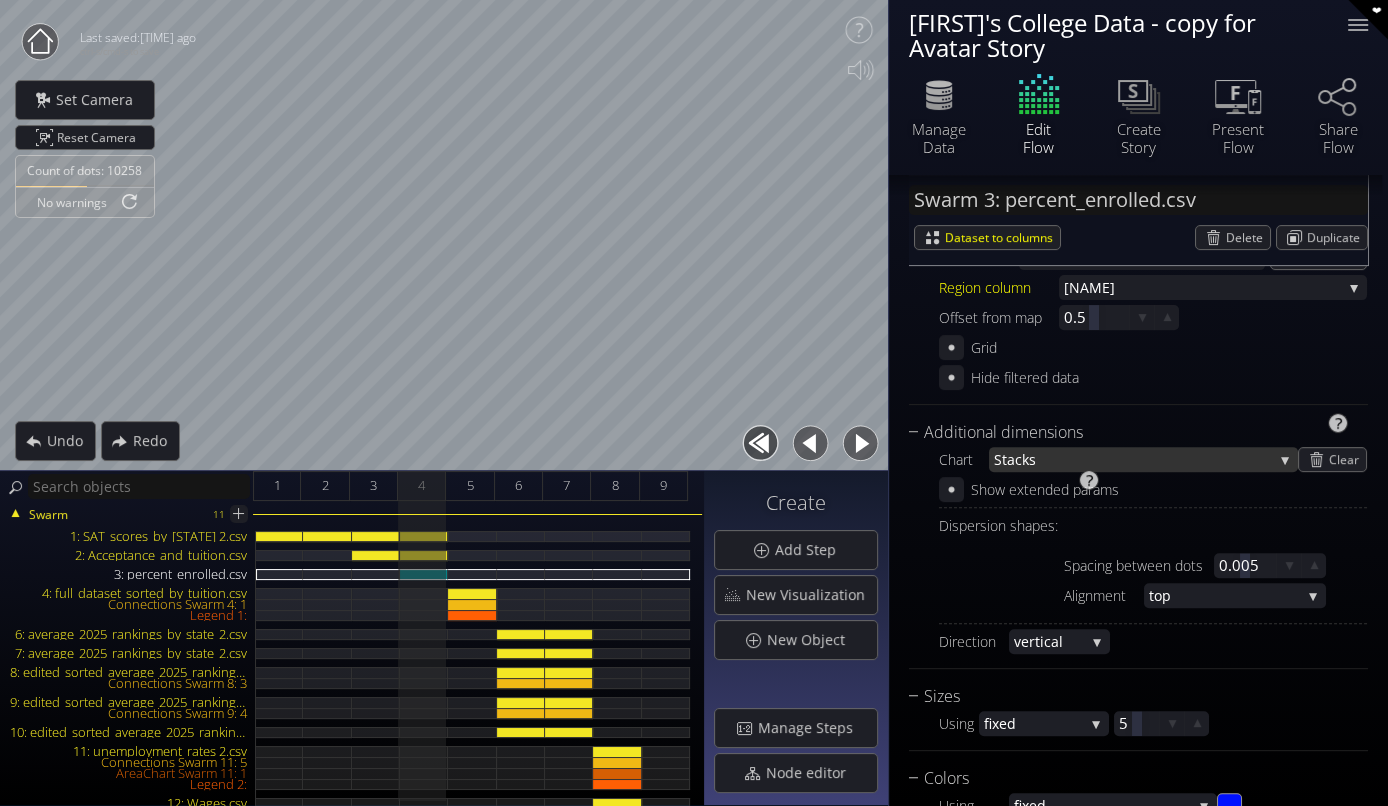 click on "acks" at bounding box center (1140, 459) 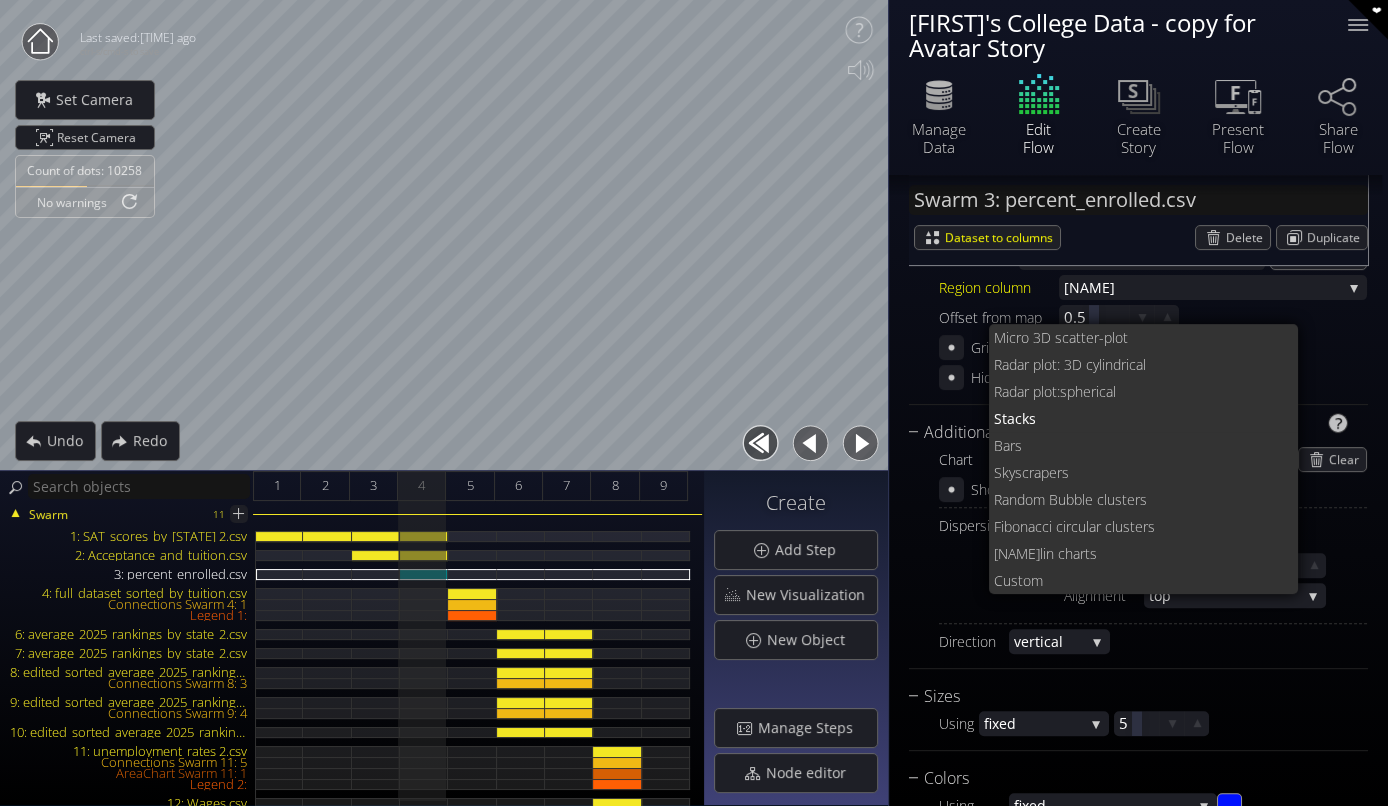 click on "kyscrapers" at bounding box center (1142, 472) 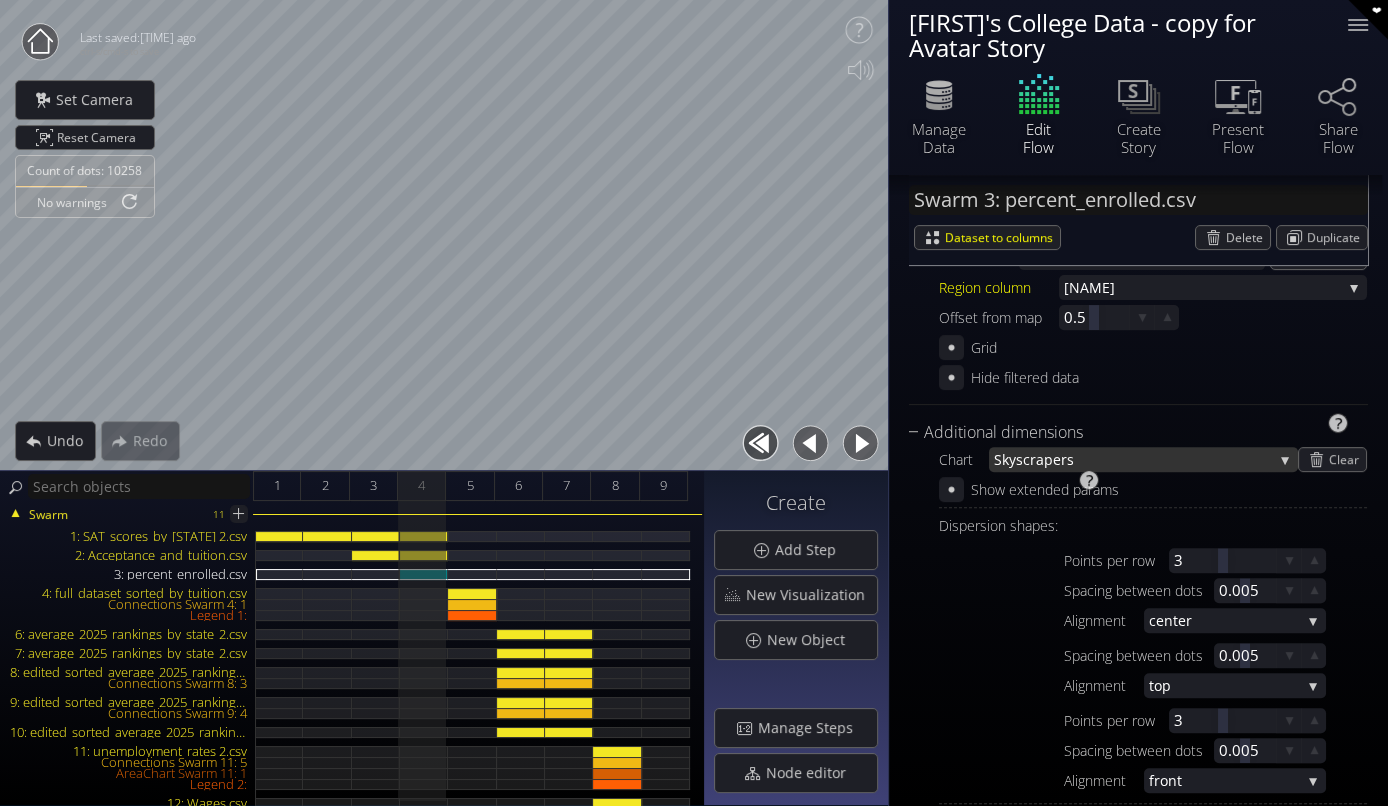 click on "kyscrapers" at bounding box center [1137, 459] 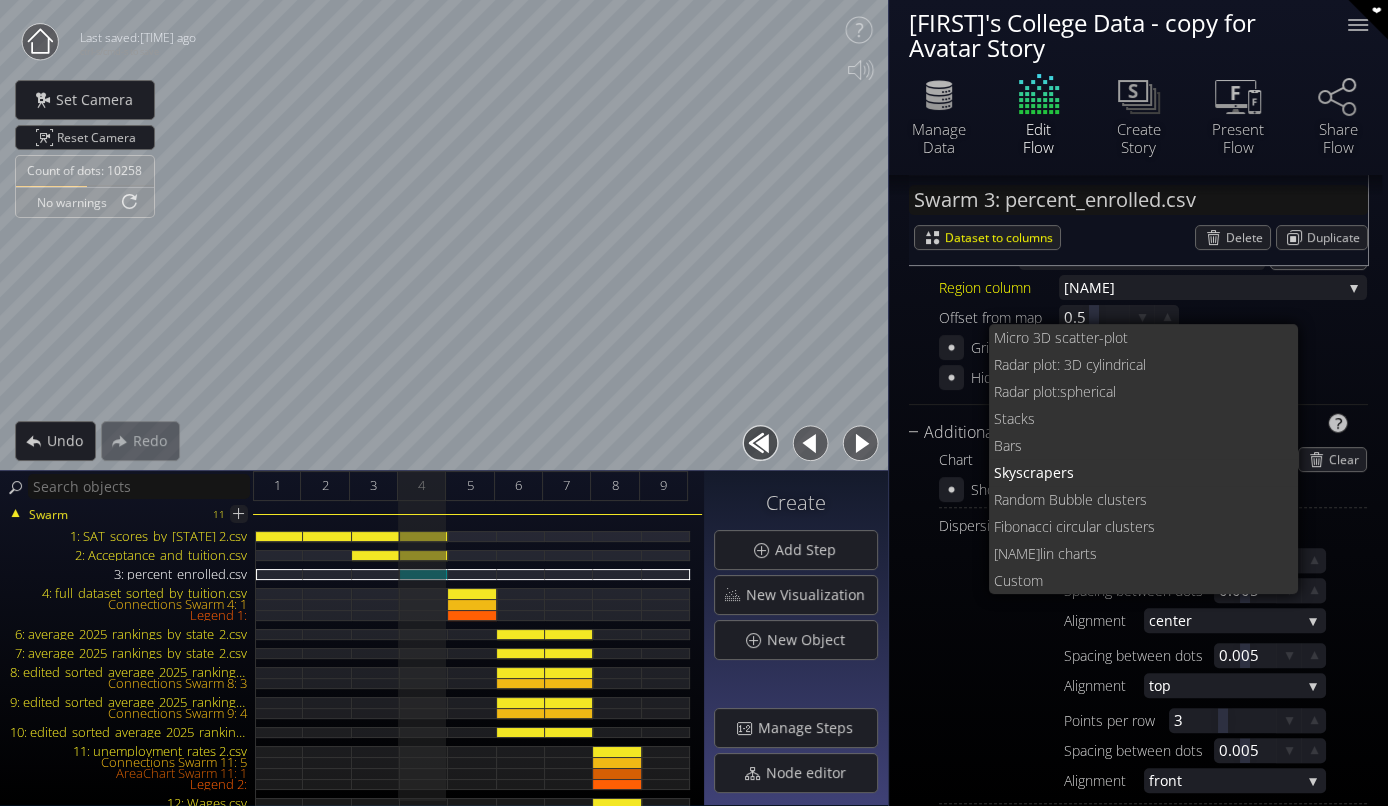 click on "Dispersion shapes:" at bounding box center (1153, 525) 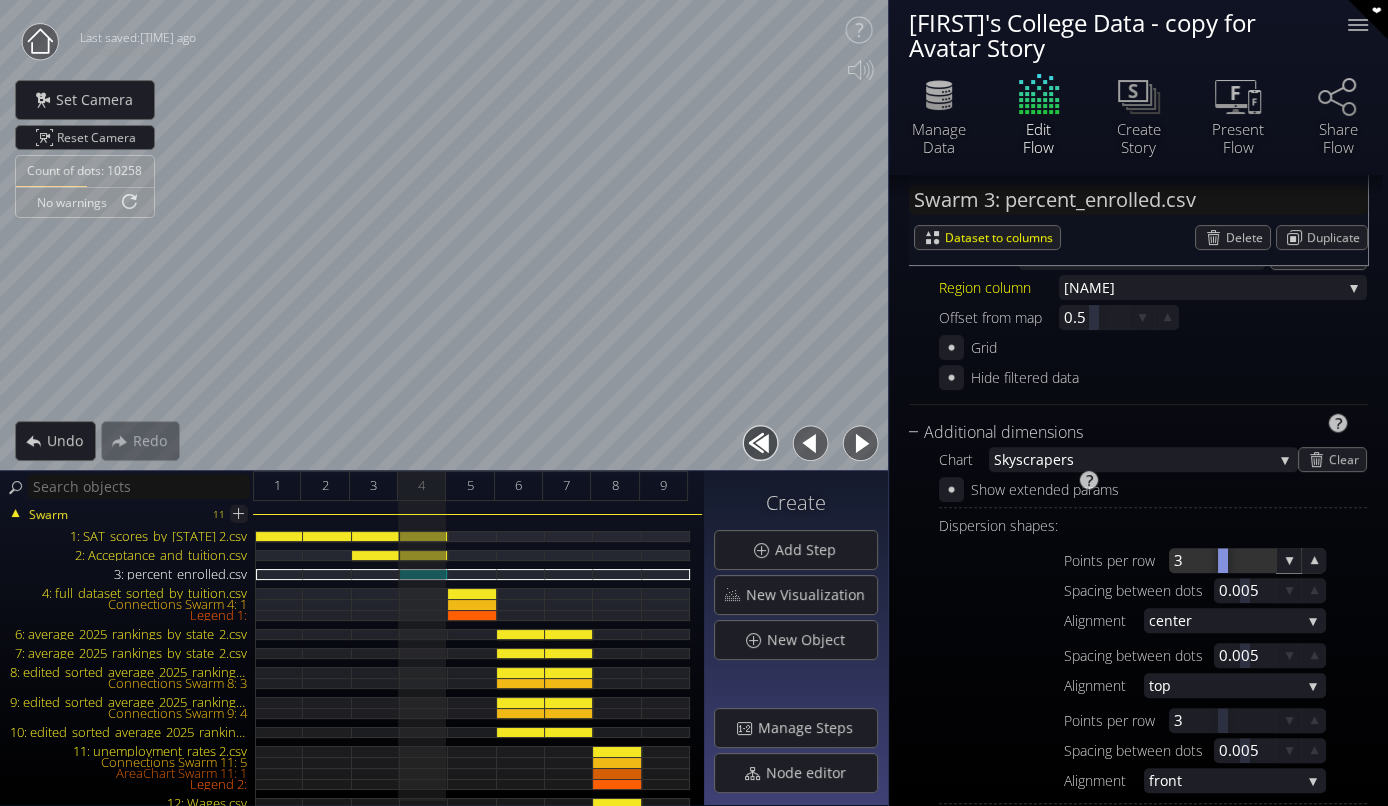 click at bounding box center [1222, 560] 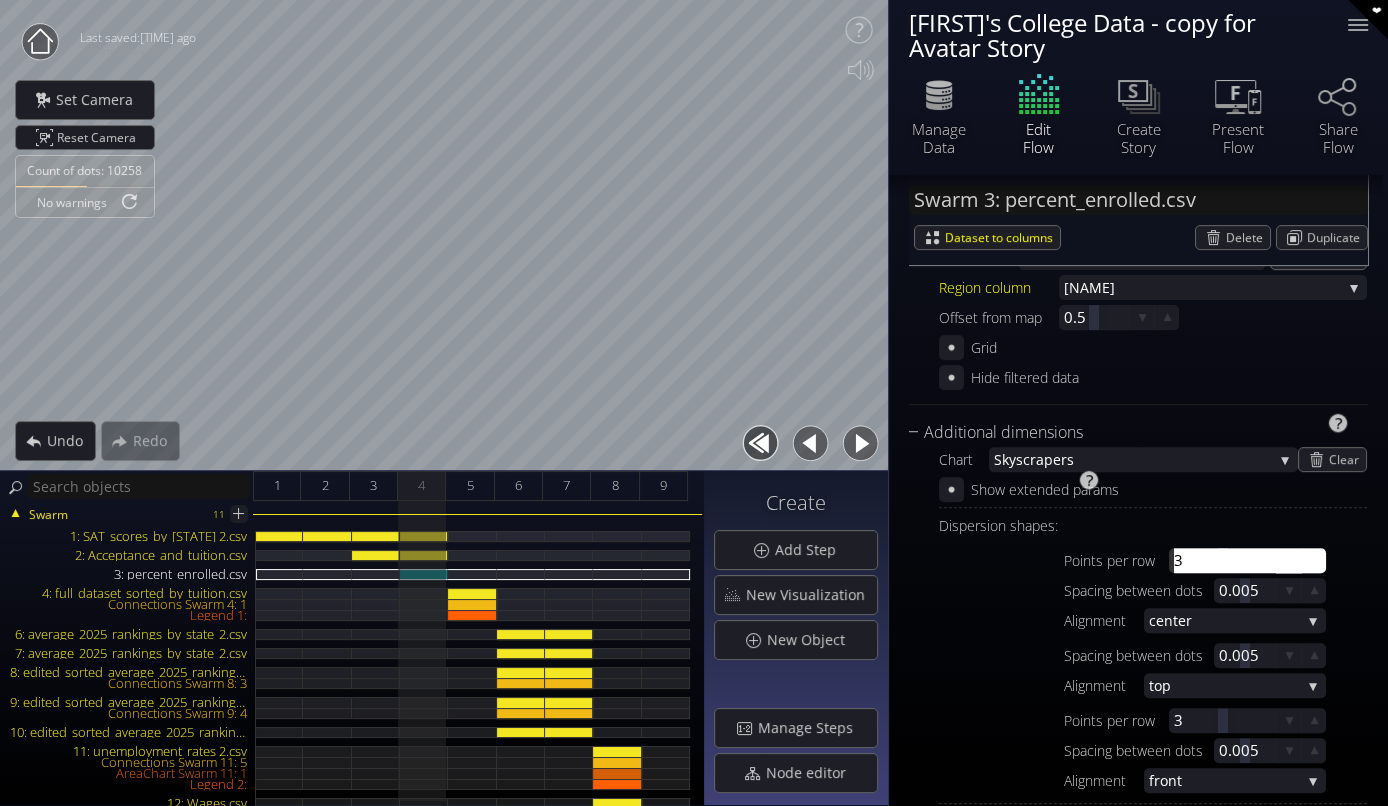 type on "1" 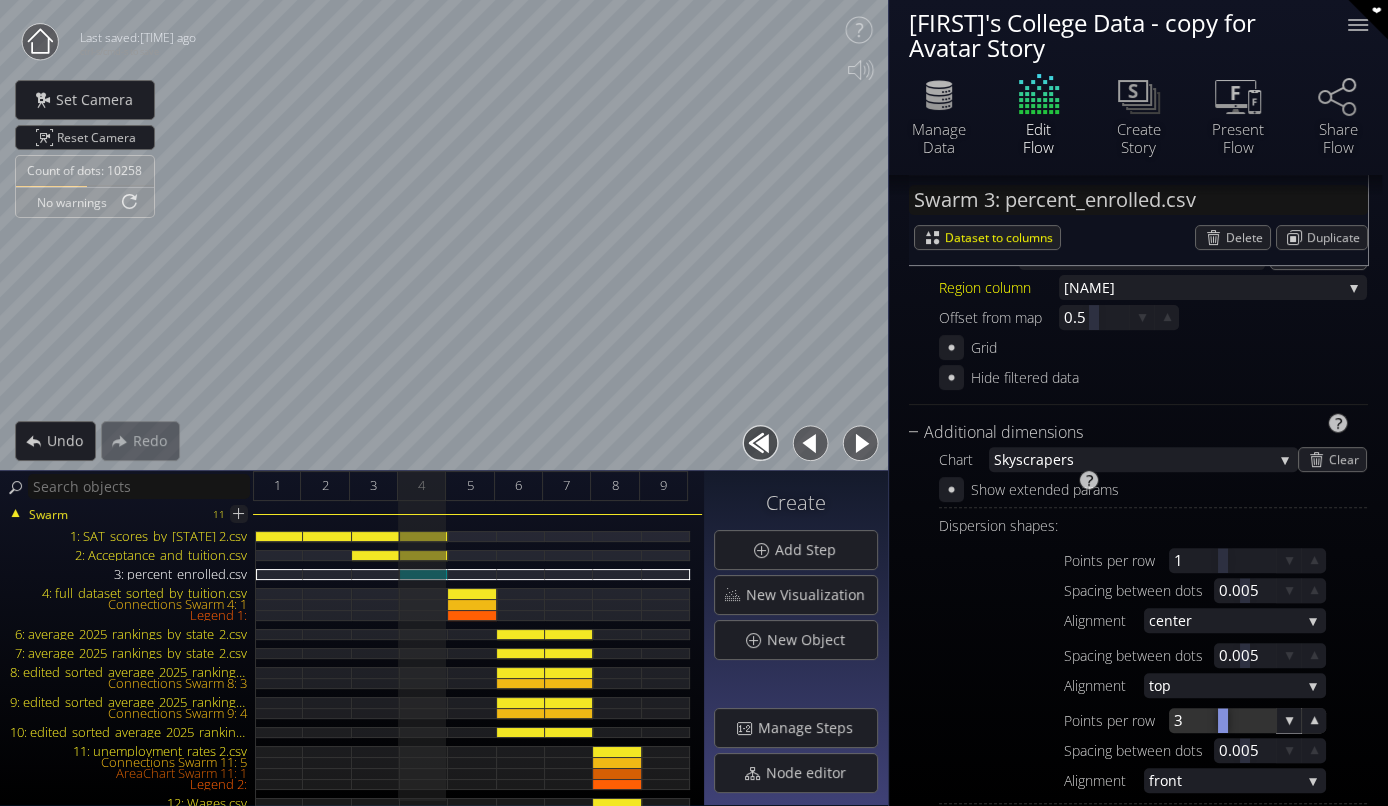 click at bounding box center (1222, 720) 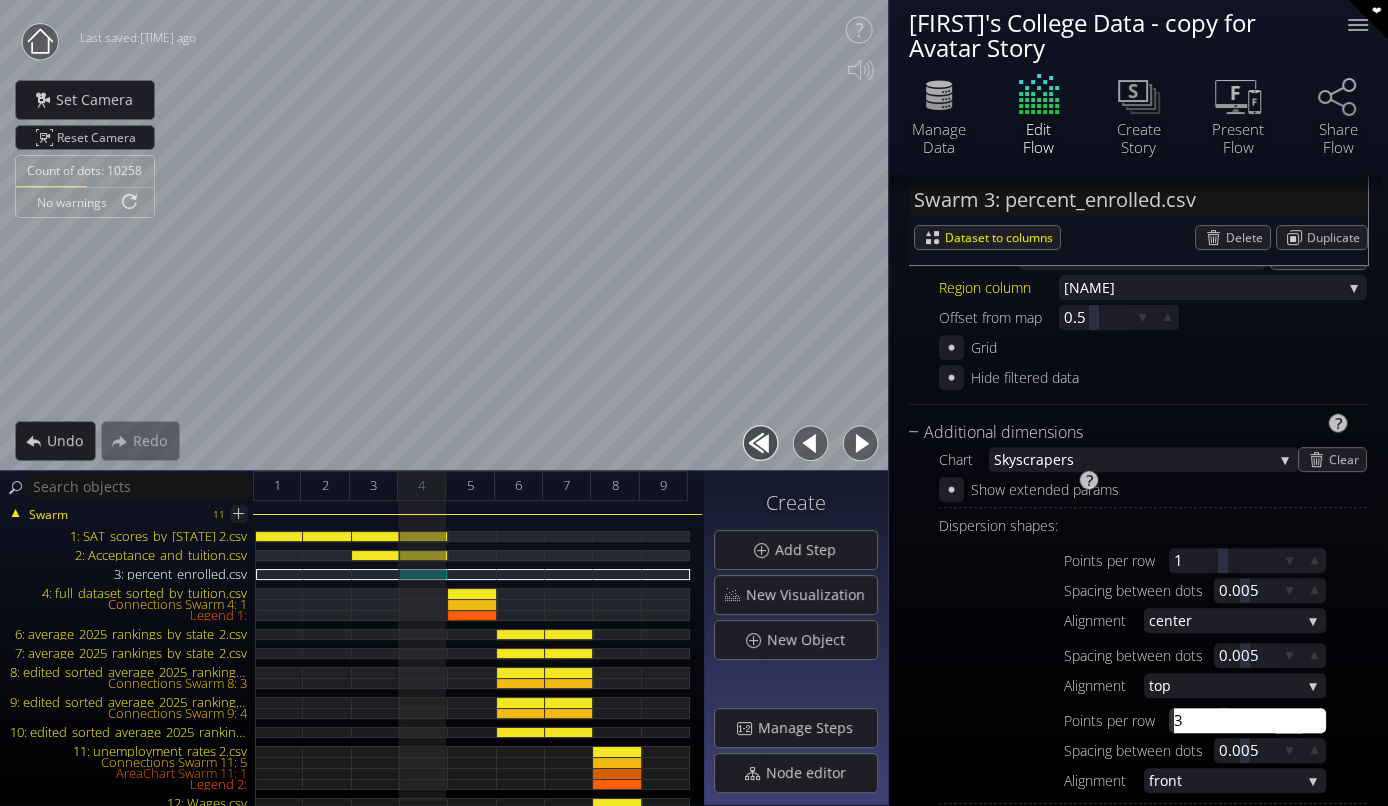 type on "1" 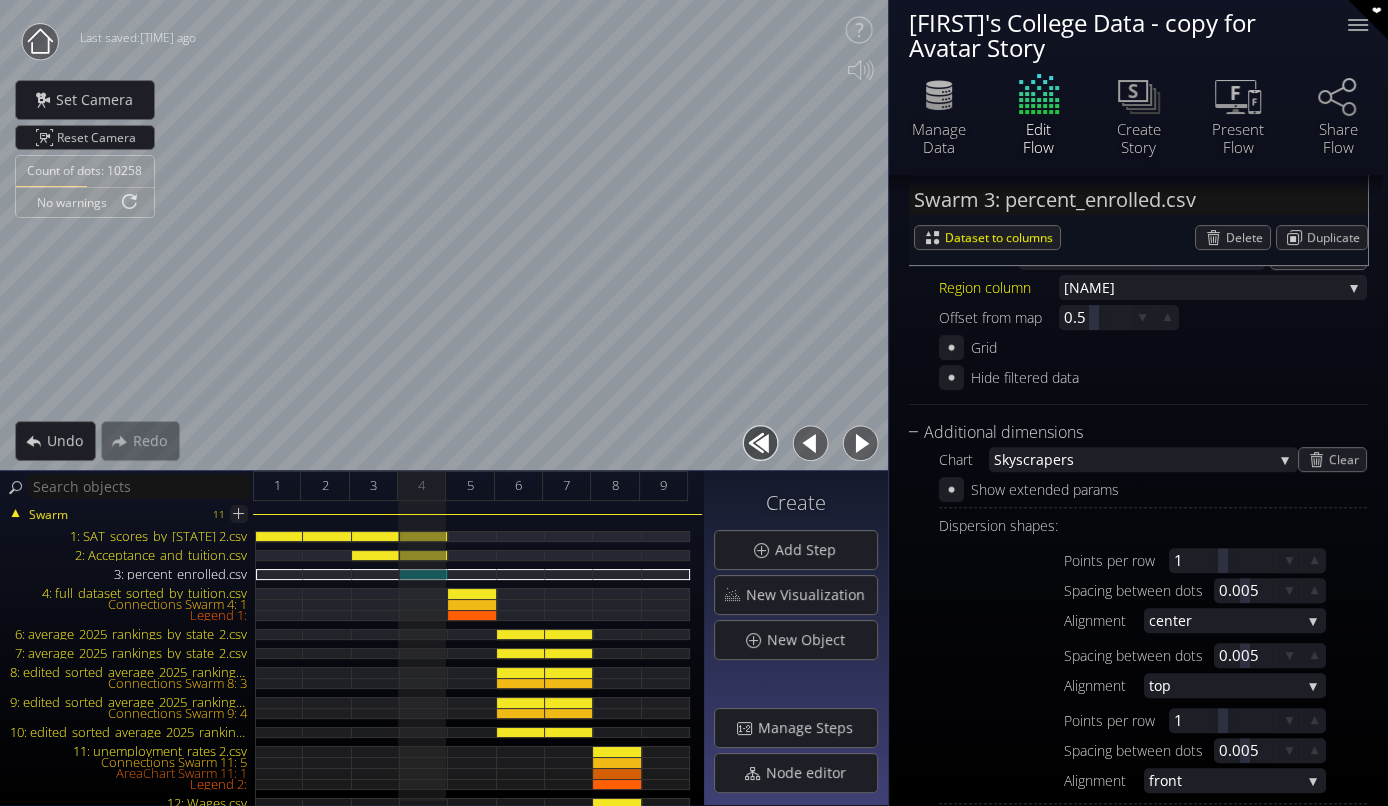 drag, startPoint x: 765, startPoint y: 426, endPoint x: 817, endPoint y: 456, distance: 60.033325 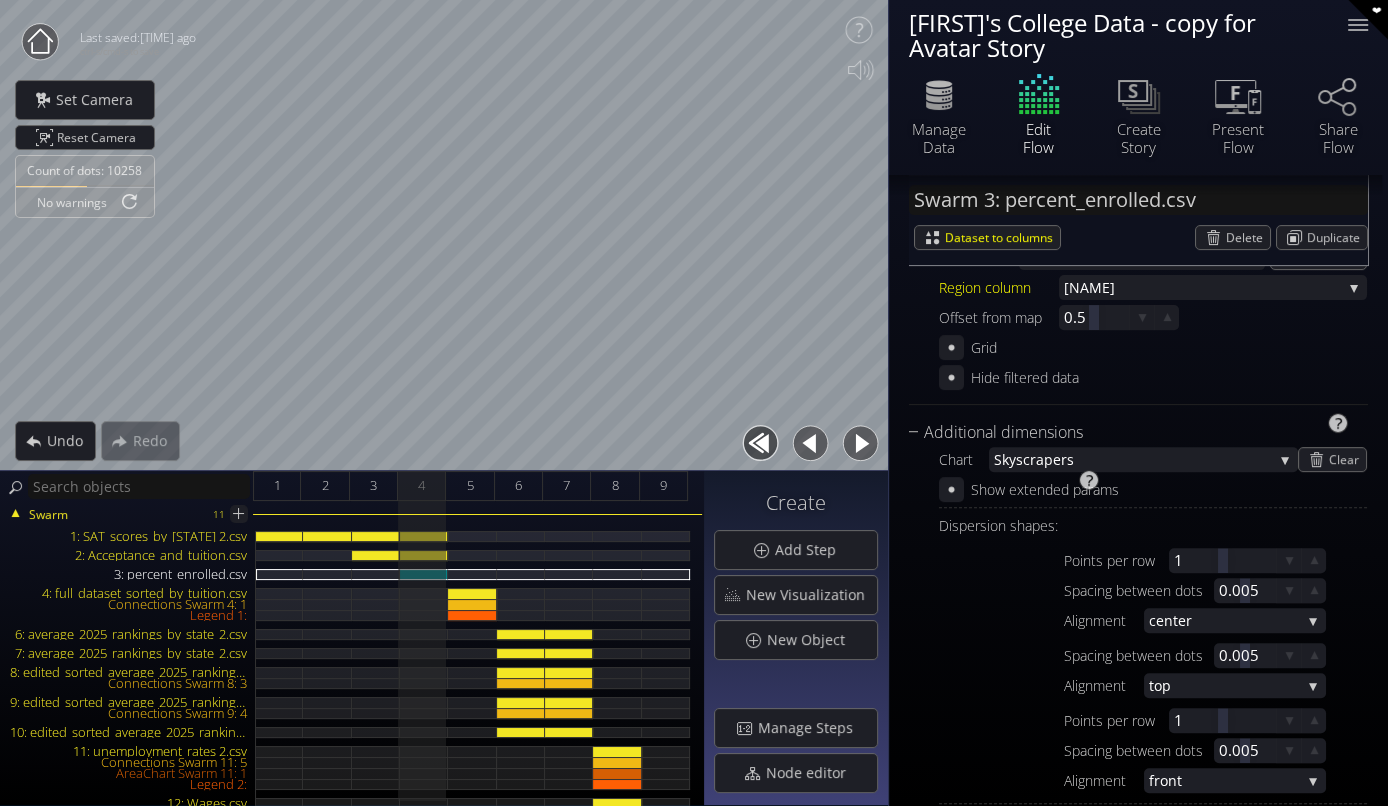 click on "Points per row
1
1
Spacing between dots
0.005
Alignment
ce   nter       left   ce   nter     right" at bounding box center (1163, 590) 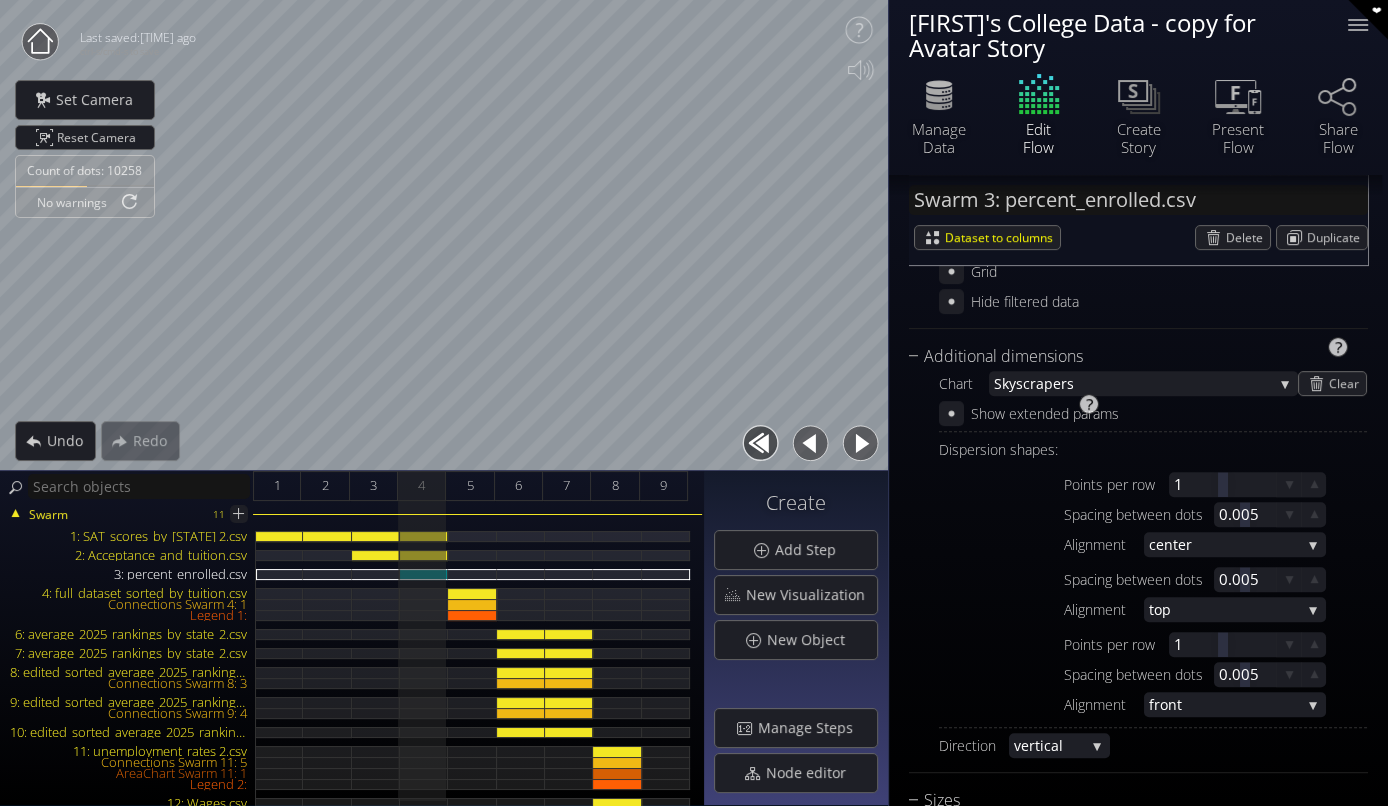 scroll, scrollTop: 720, scrollLeft: 0, axis: vertical 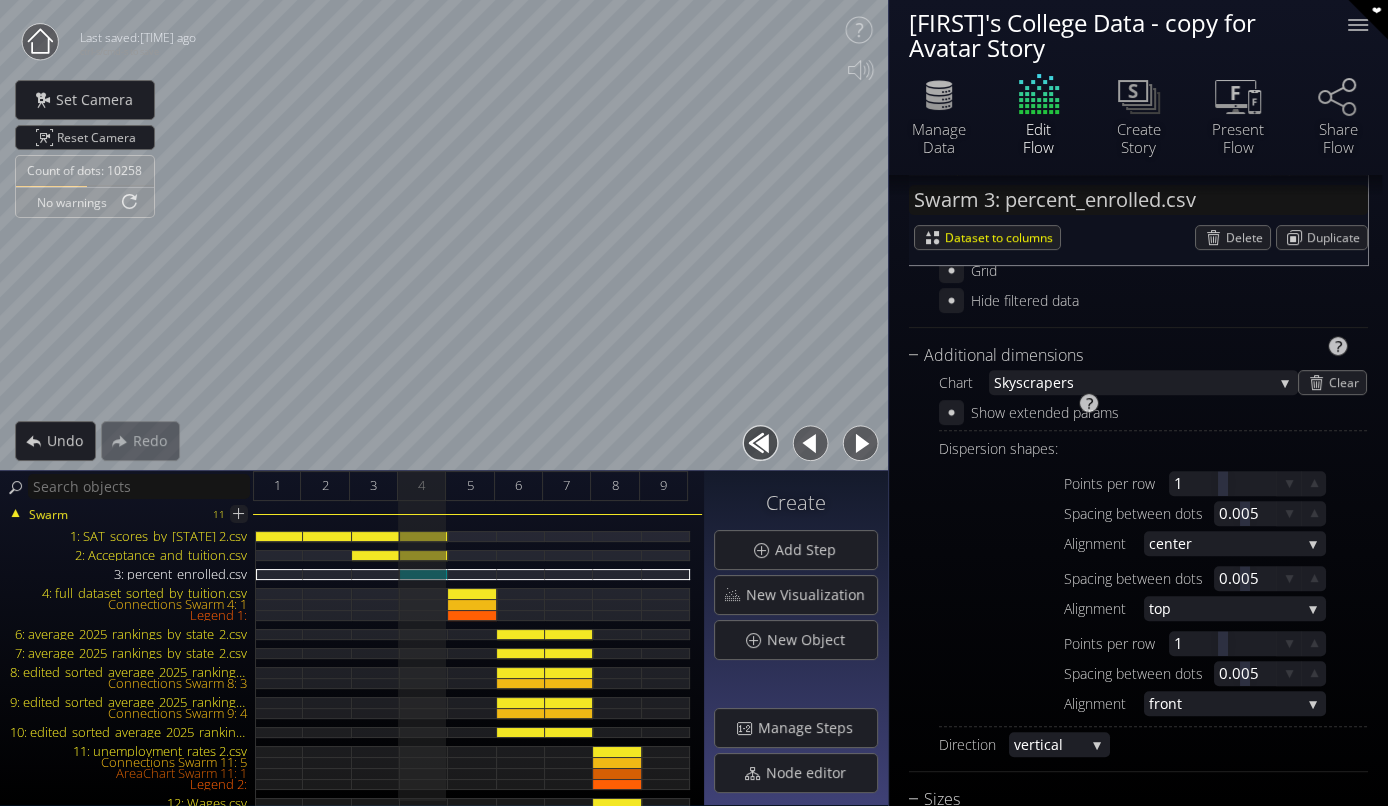 click on "nter" at bounding box center [1232, 543] 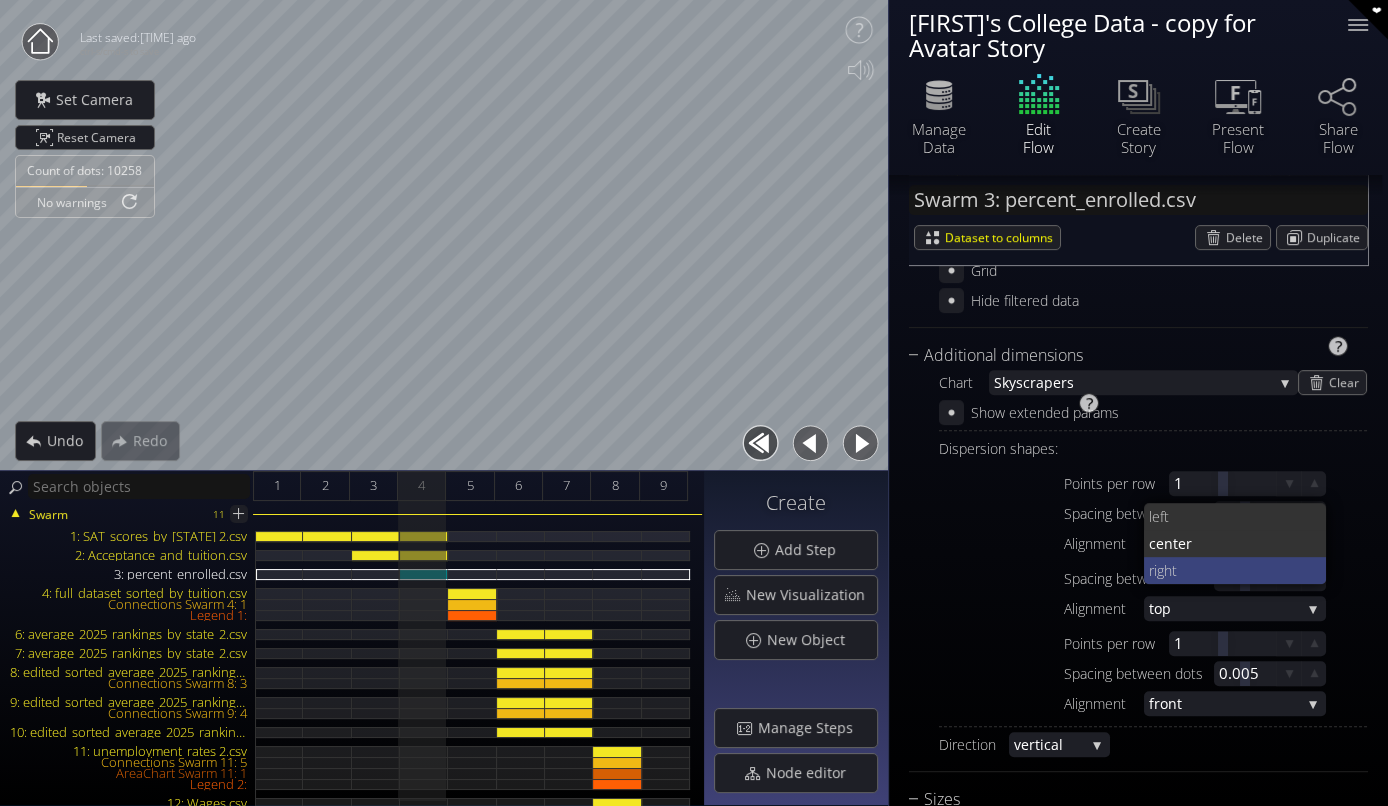click on "right" at bounding box center (1230, 570) 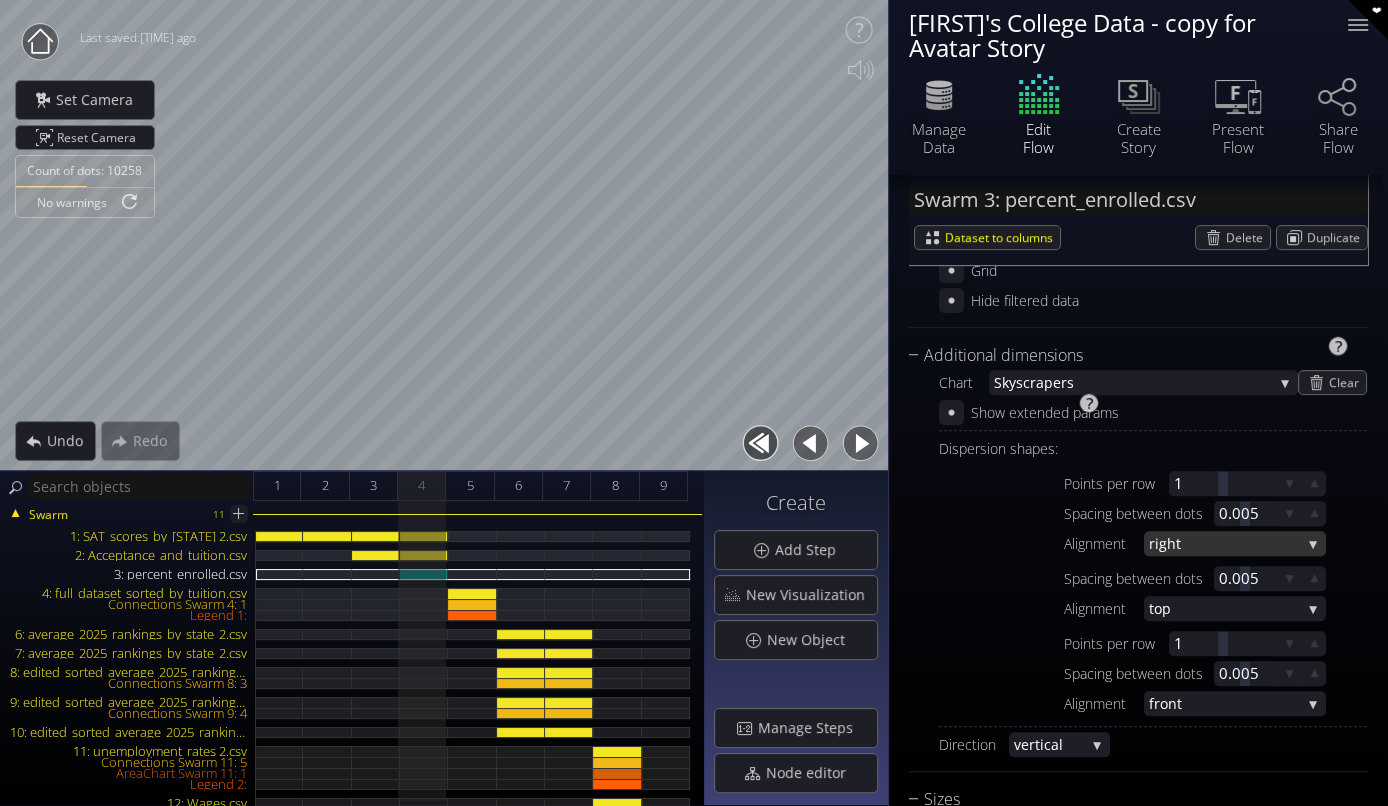 click on "right" at bounding box center (1225, 543) 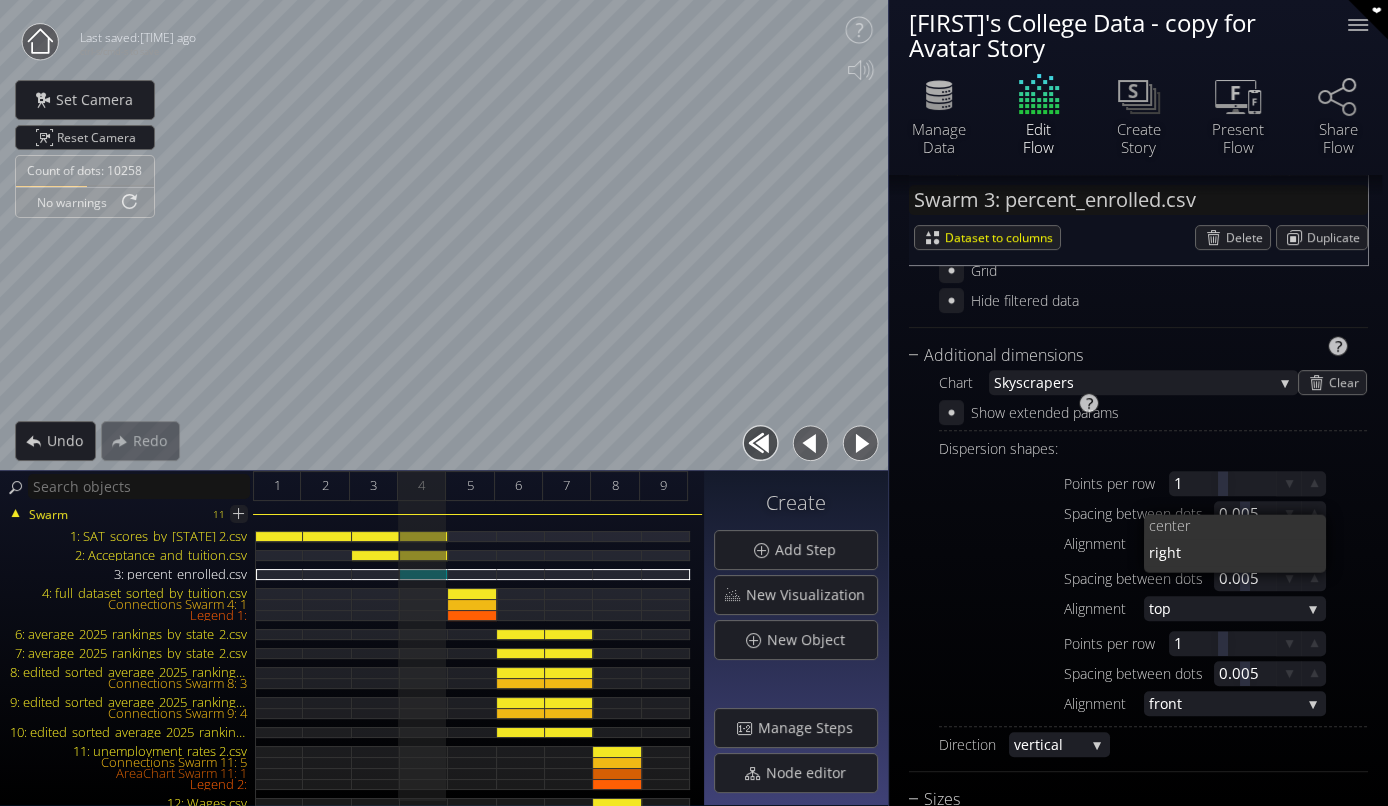 scroll, scrollTop: 0, scrollLeft: 0, axis: both 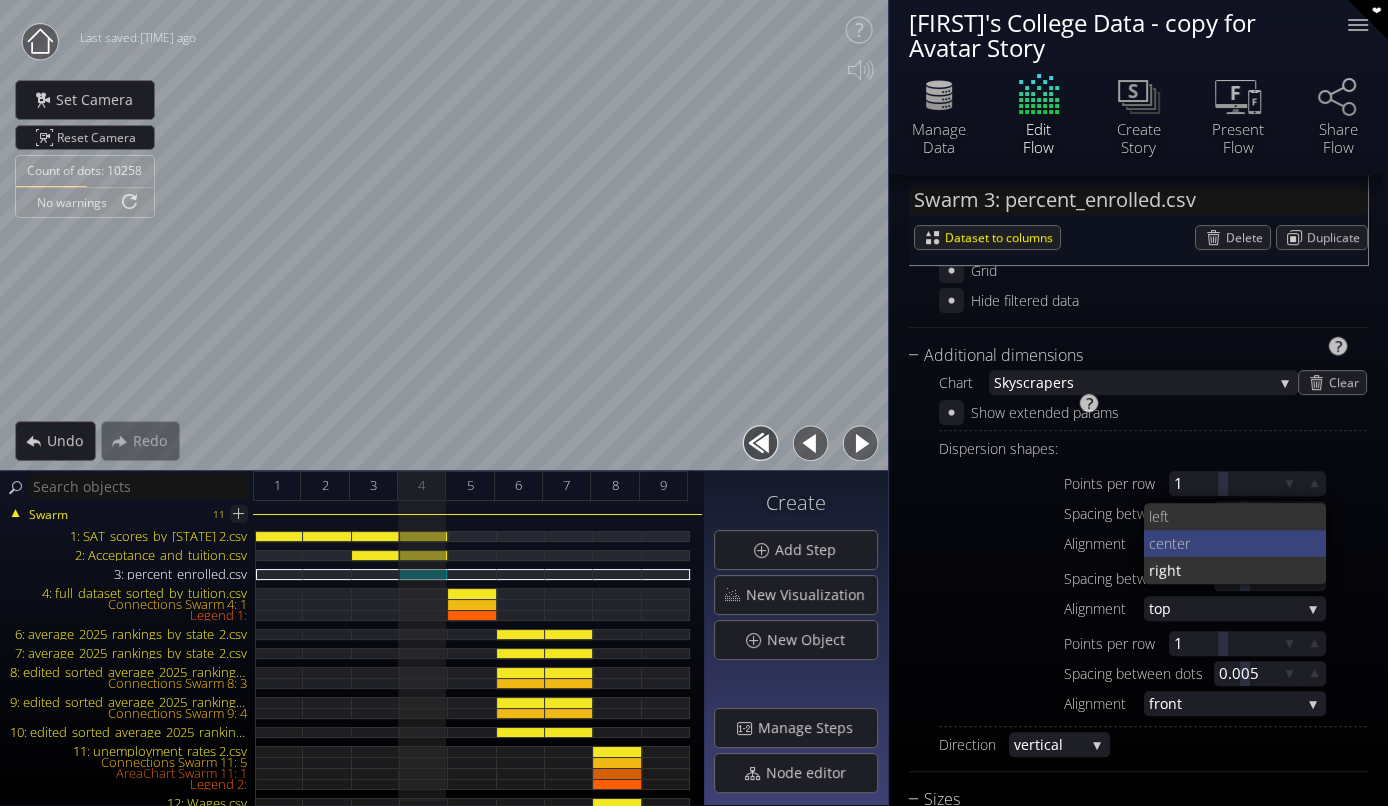 click on "nter" at bounding box center [1237, 543] 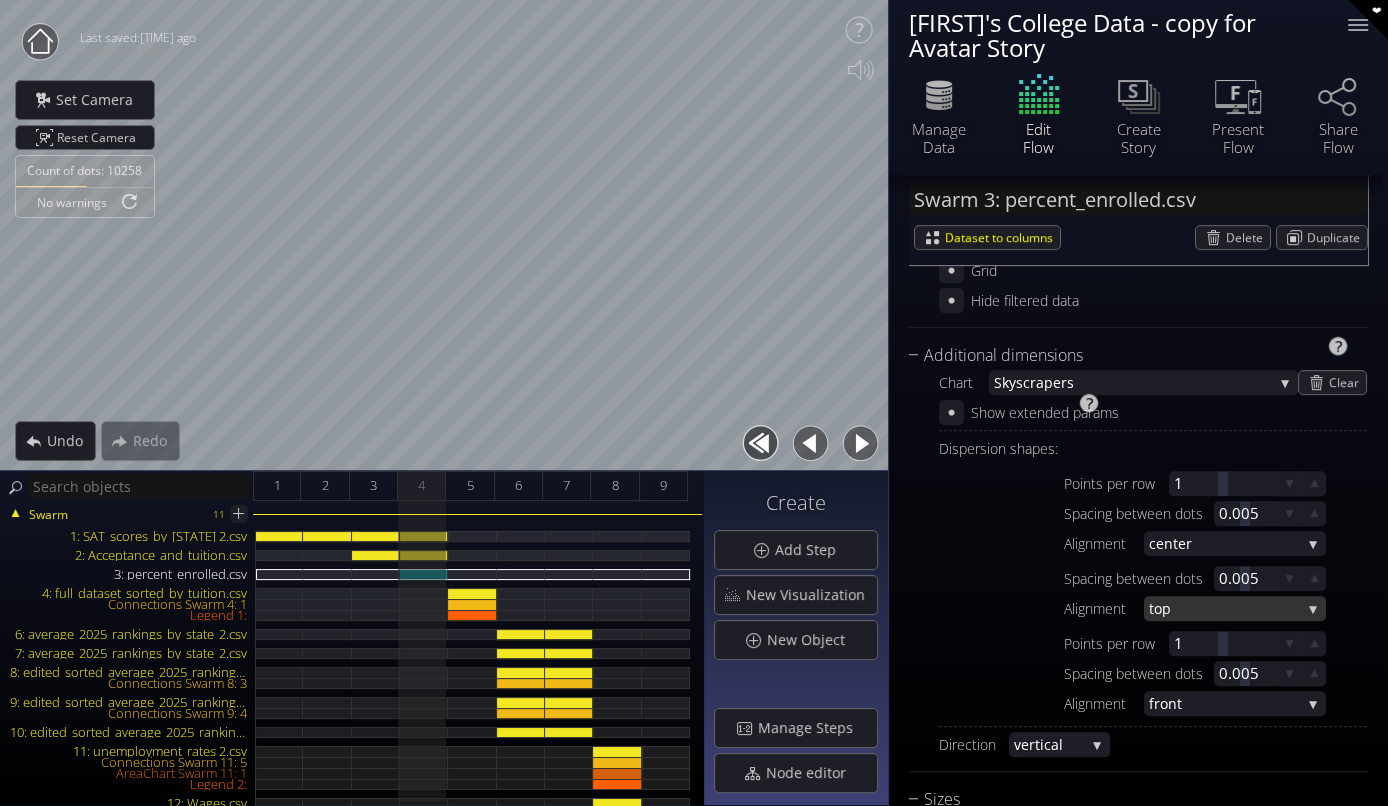 click on "top" at bounding box center (1225, 608) 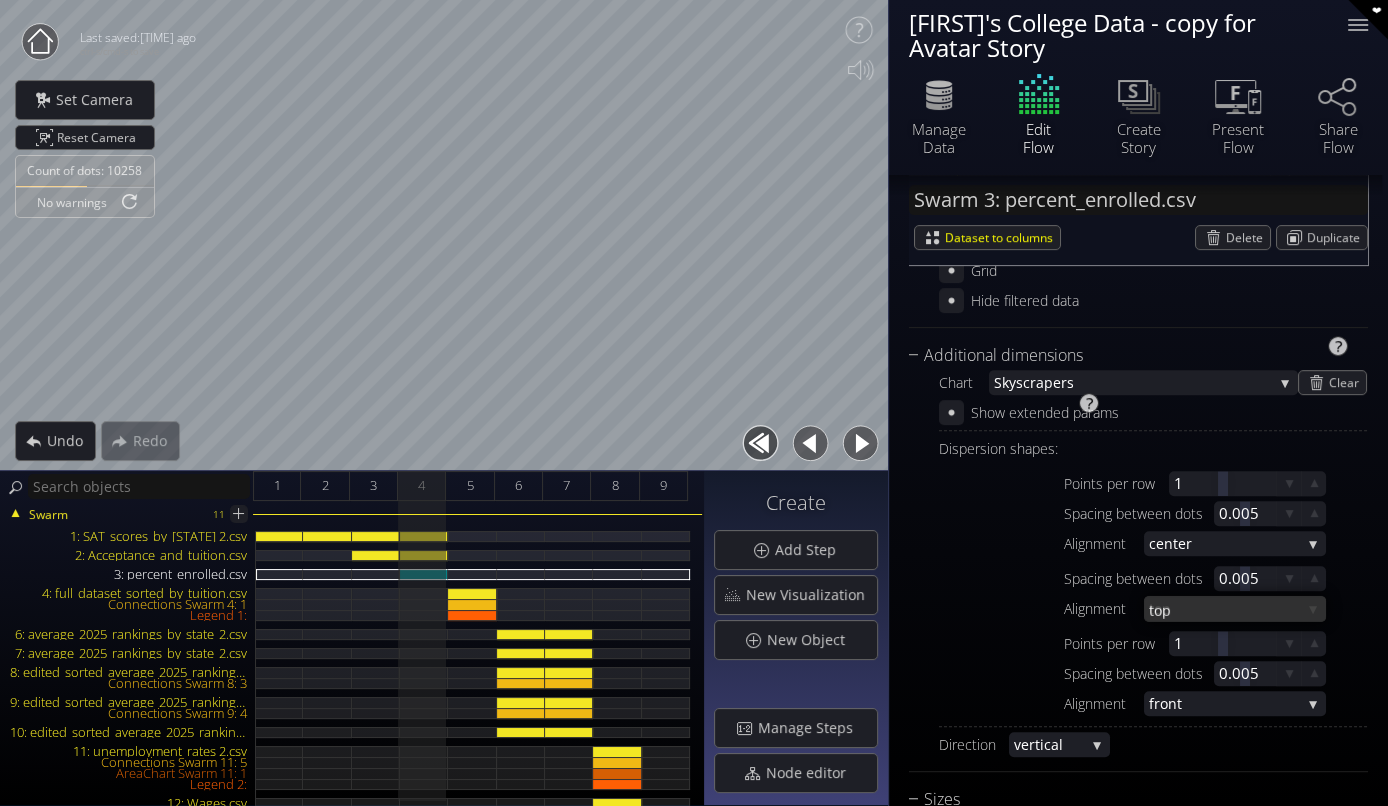 scroll, scrollTop: 0, scrollLeft: 0, axis: both 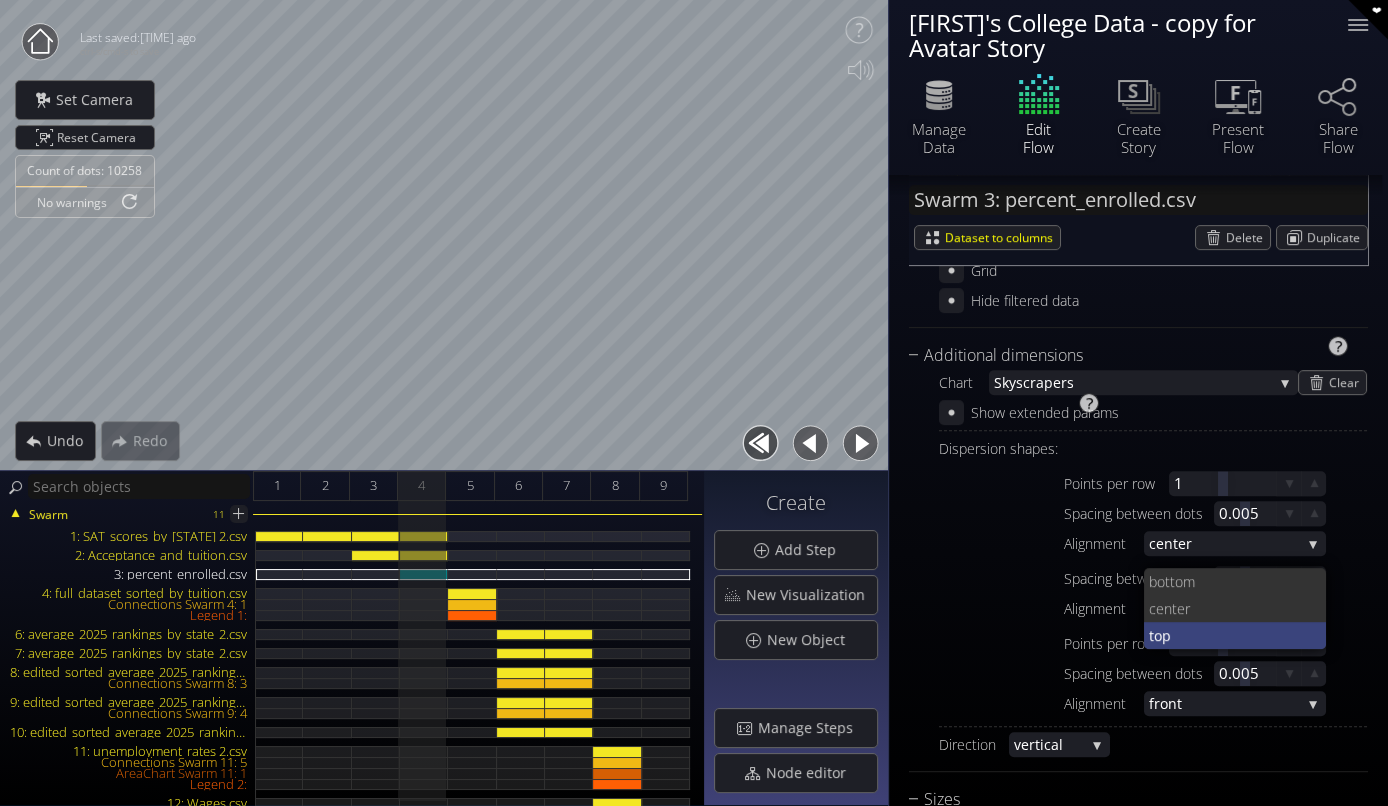 click on "nter" at bounding box center (1237, 608) 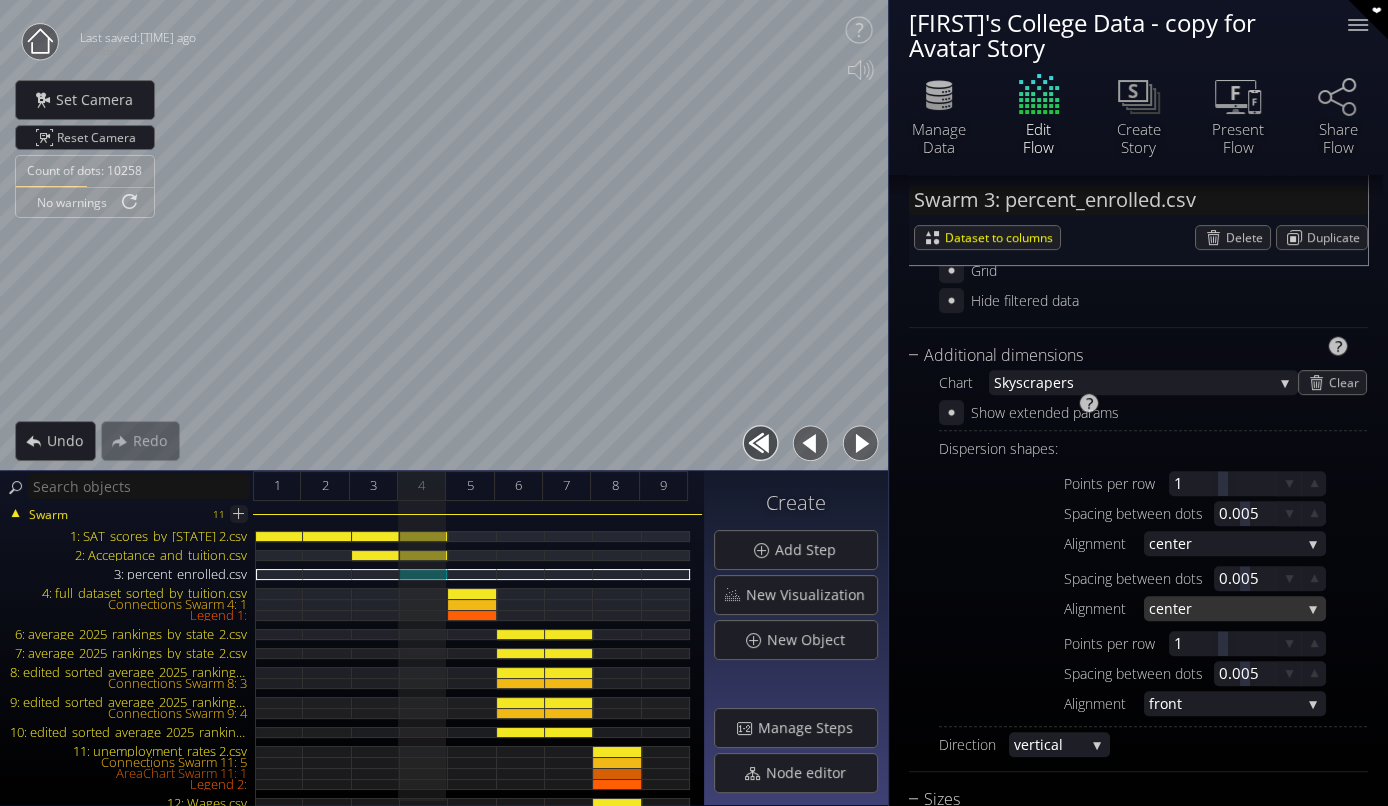 click on "nter" at bounding box center [1232, 608] 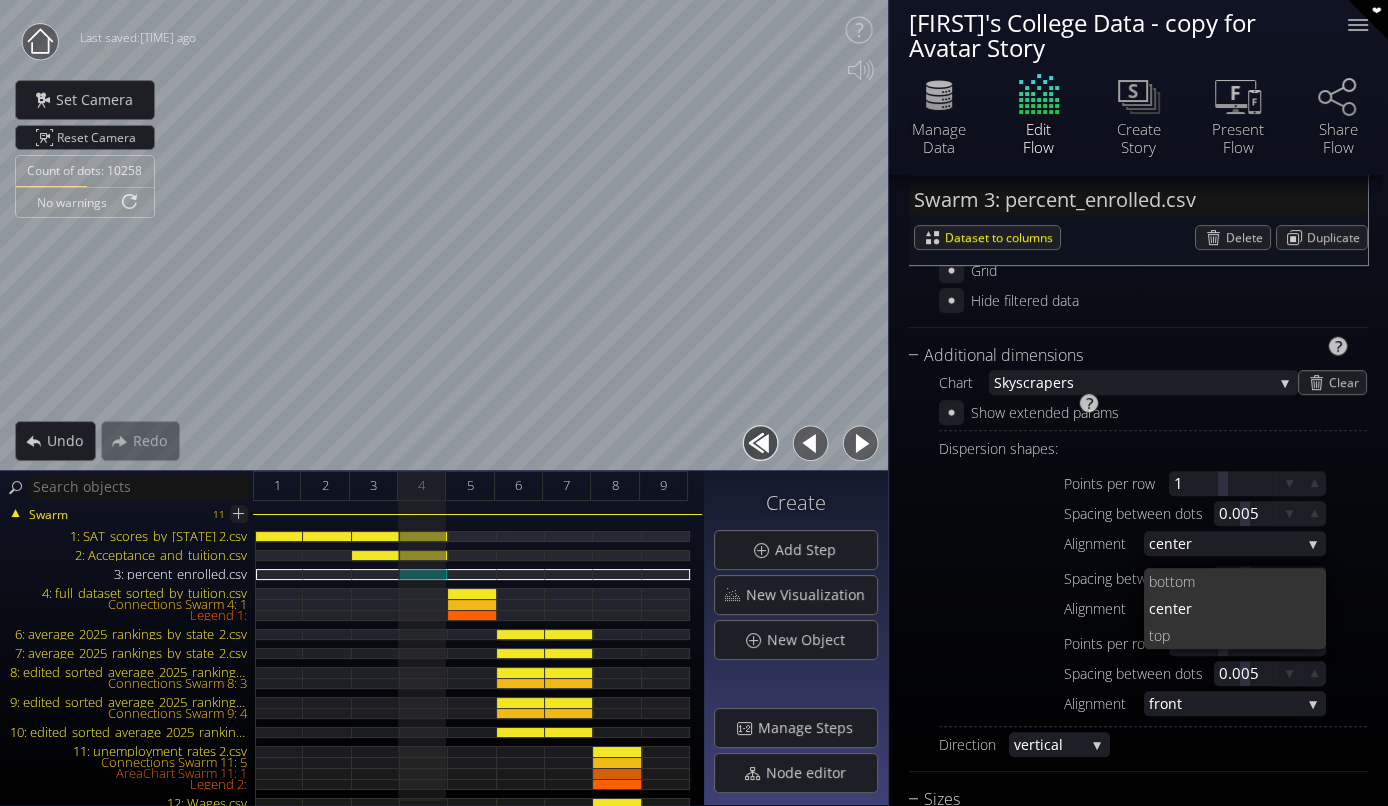 click on "top" at bounding box center [1230, 635] 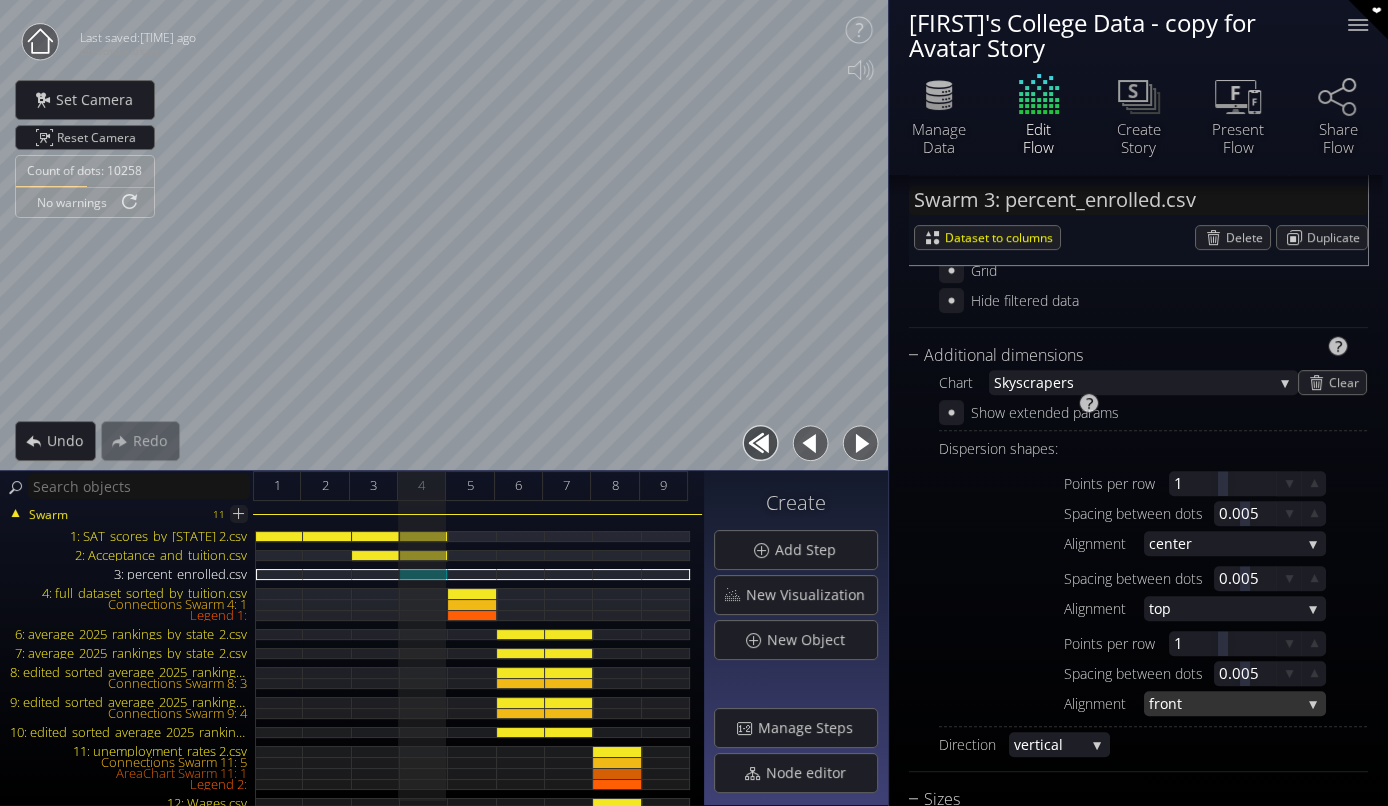 click on "front" at bounding box center (1225, 703) 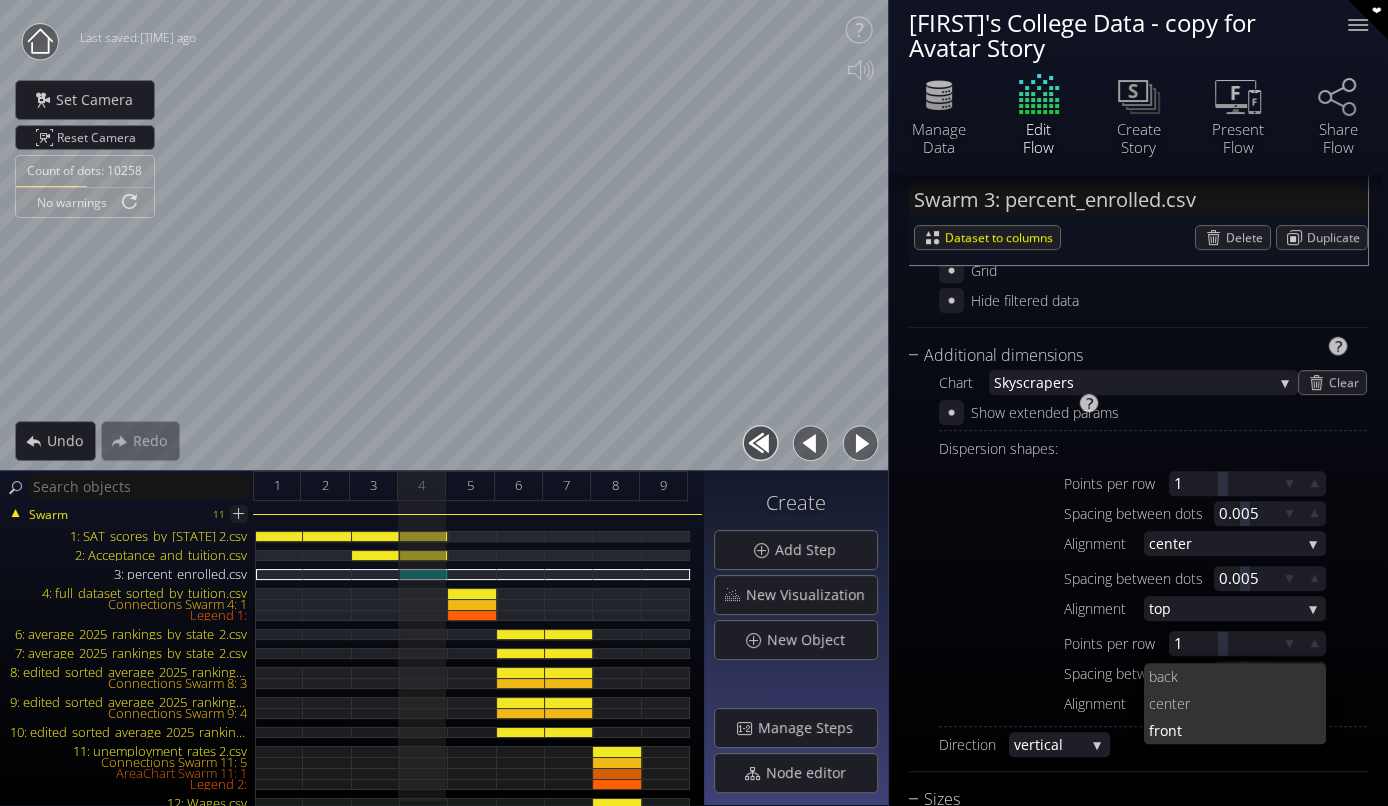 scroll, scrollTop: 0, scrollLeft: 0, axis: both 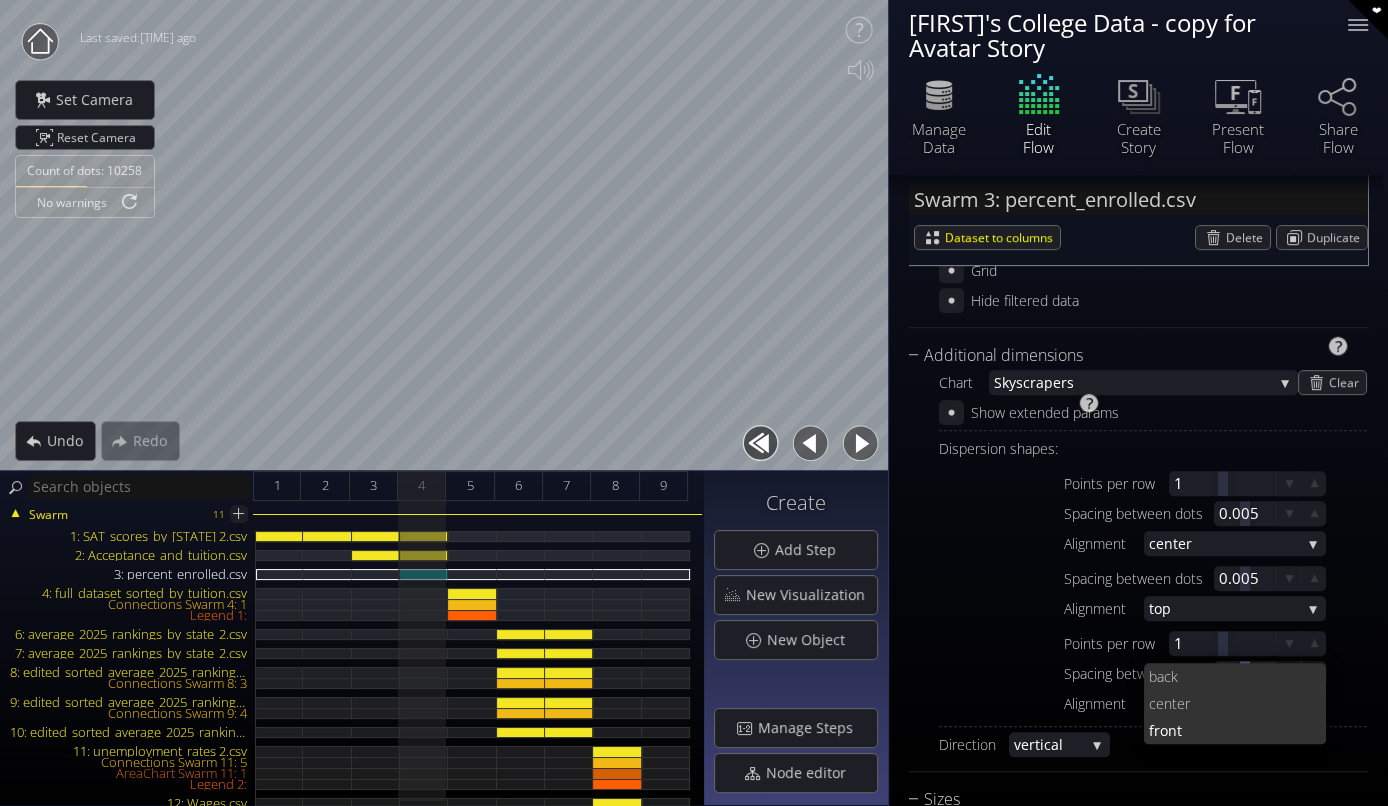 click on "back" at bounding box center [1230, 676] 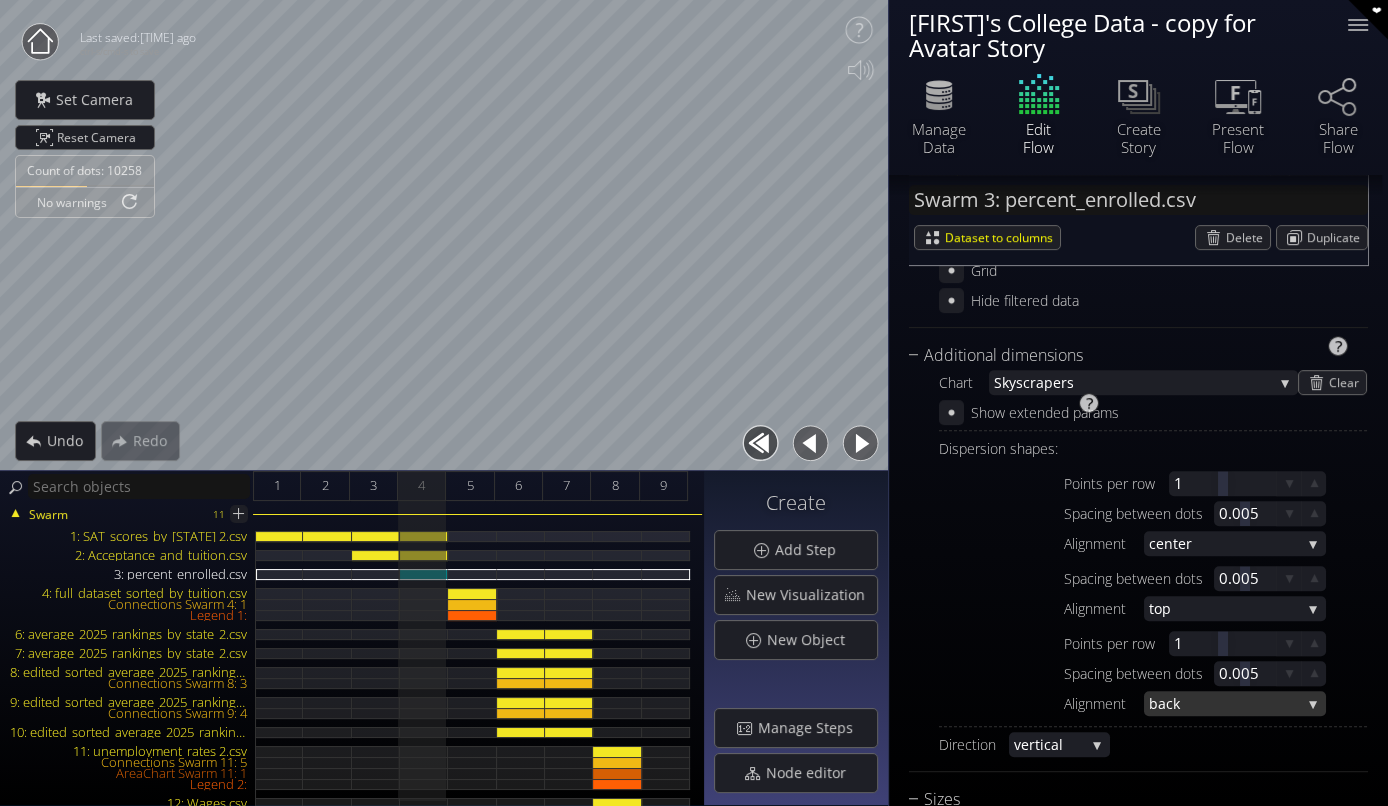 click on "back" at bounding box center [1225, 703] 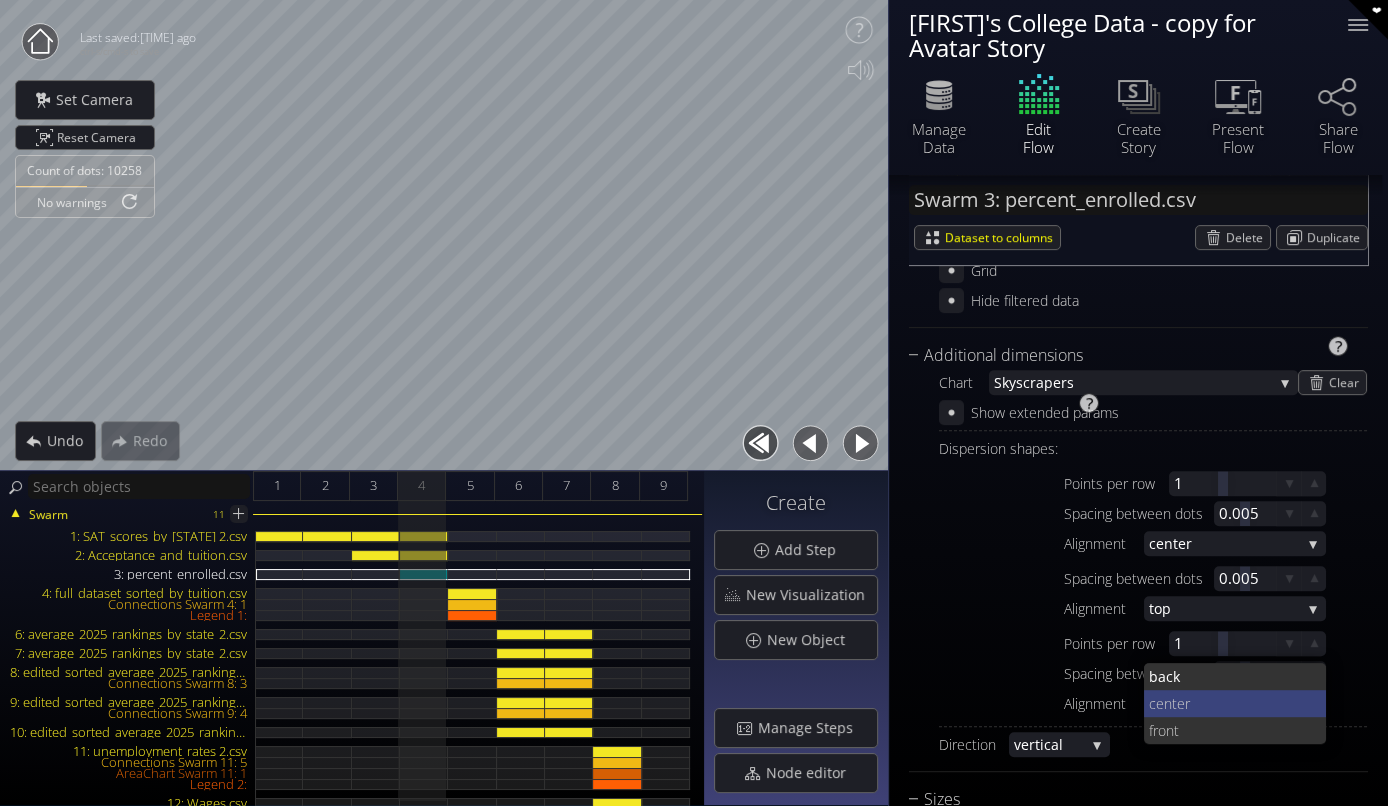 click on "nter" at bounding box center [1237, 703] 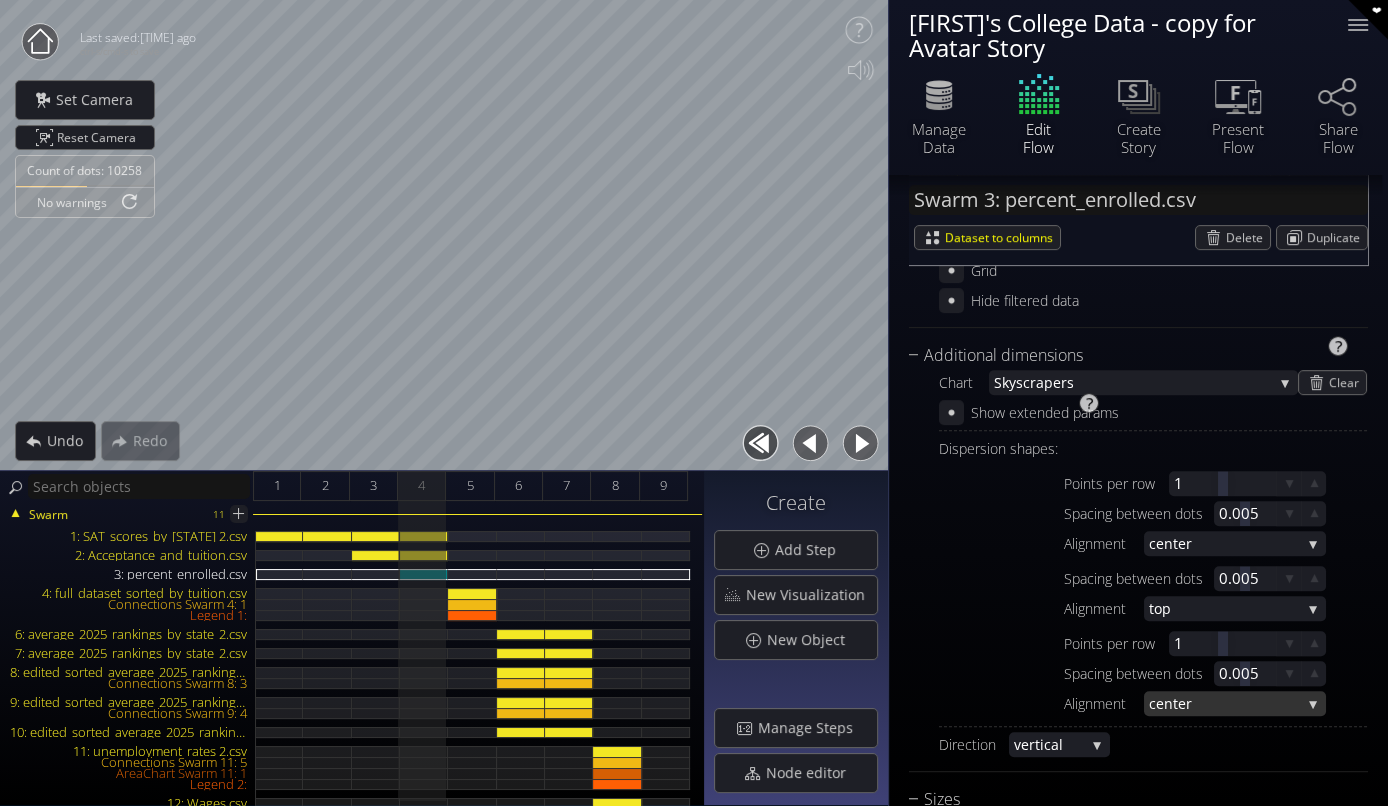click on "nter" at bounding box center (1232, 703) 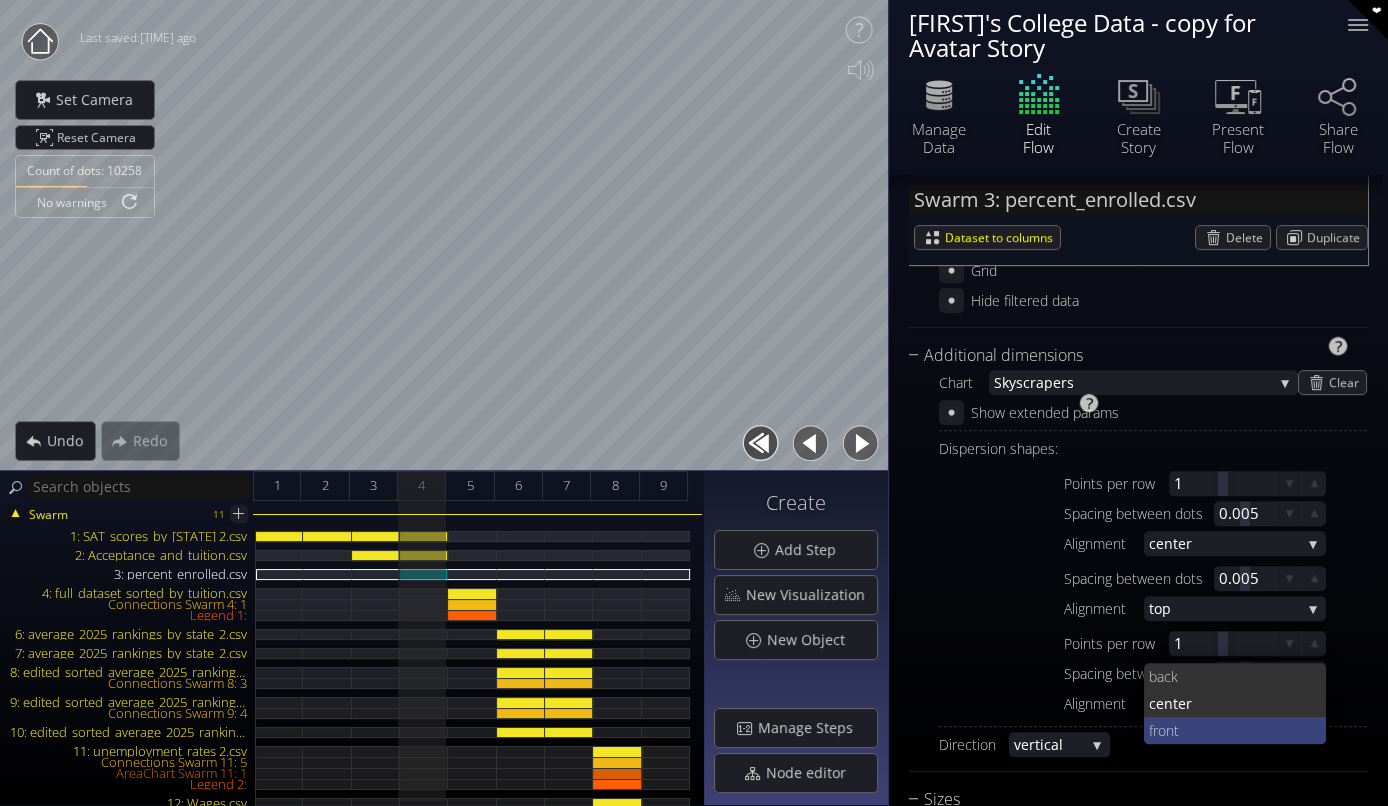 click on "front" at bounding box center (1230, 730) 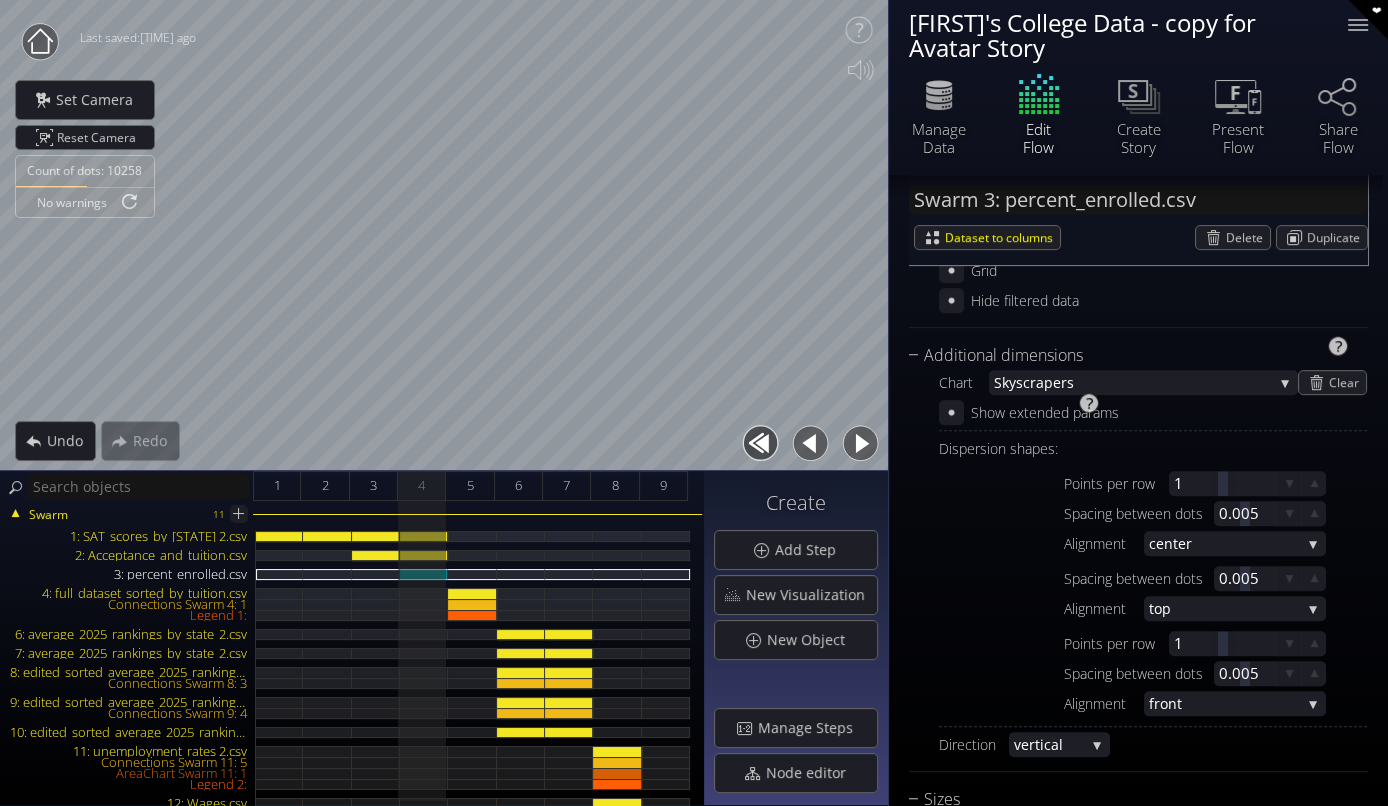 click on "Points per row
1
1
Spacing between dots
0.005
Alignment
ce   nter       left   ce   nter     right" at bounding box center (1163, 513) 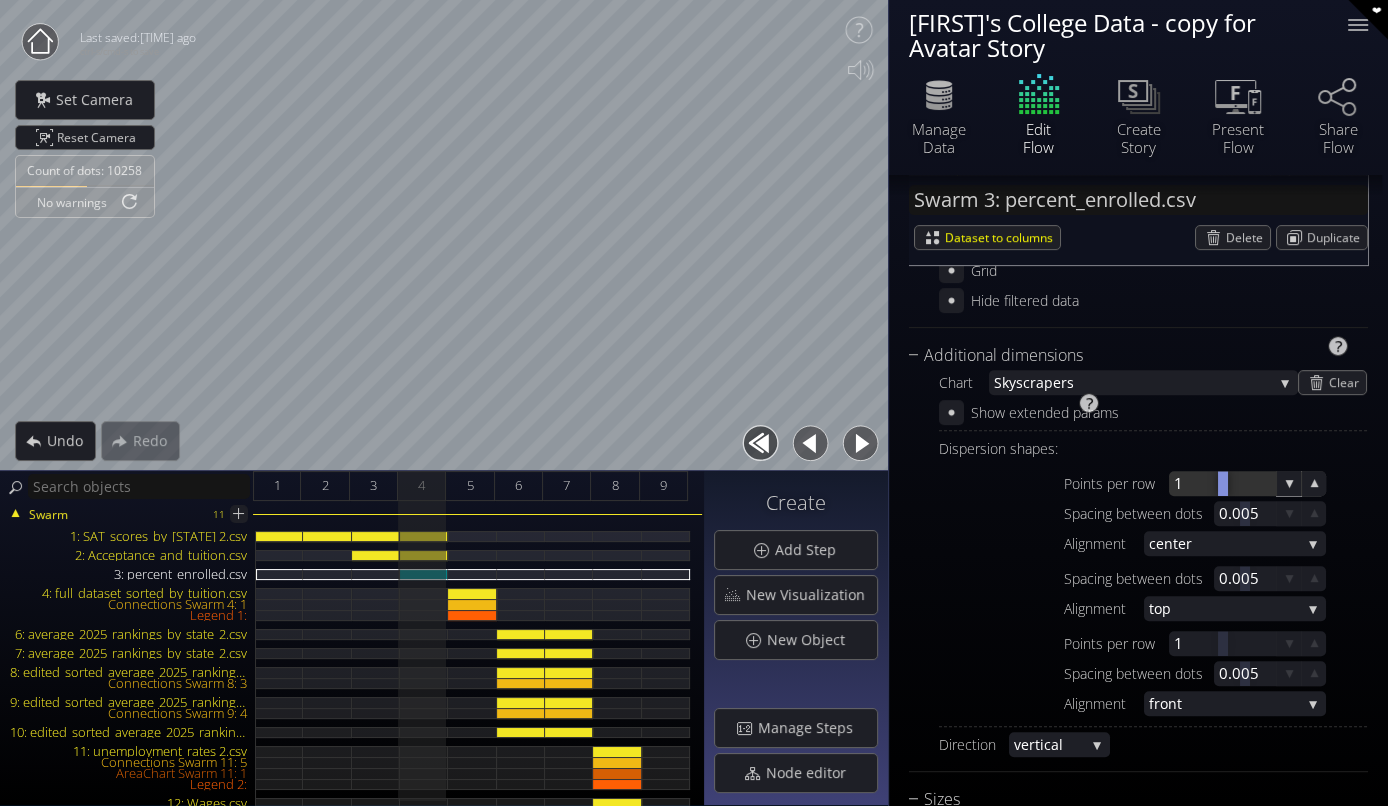 click at bounding box center [1222, 483] 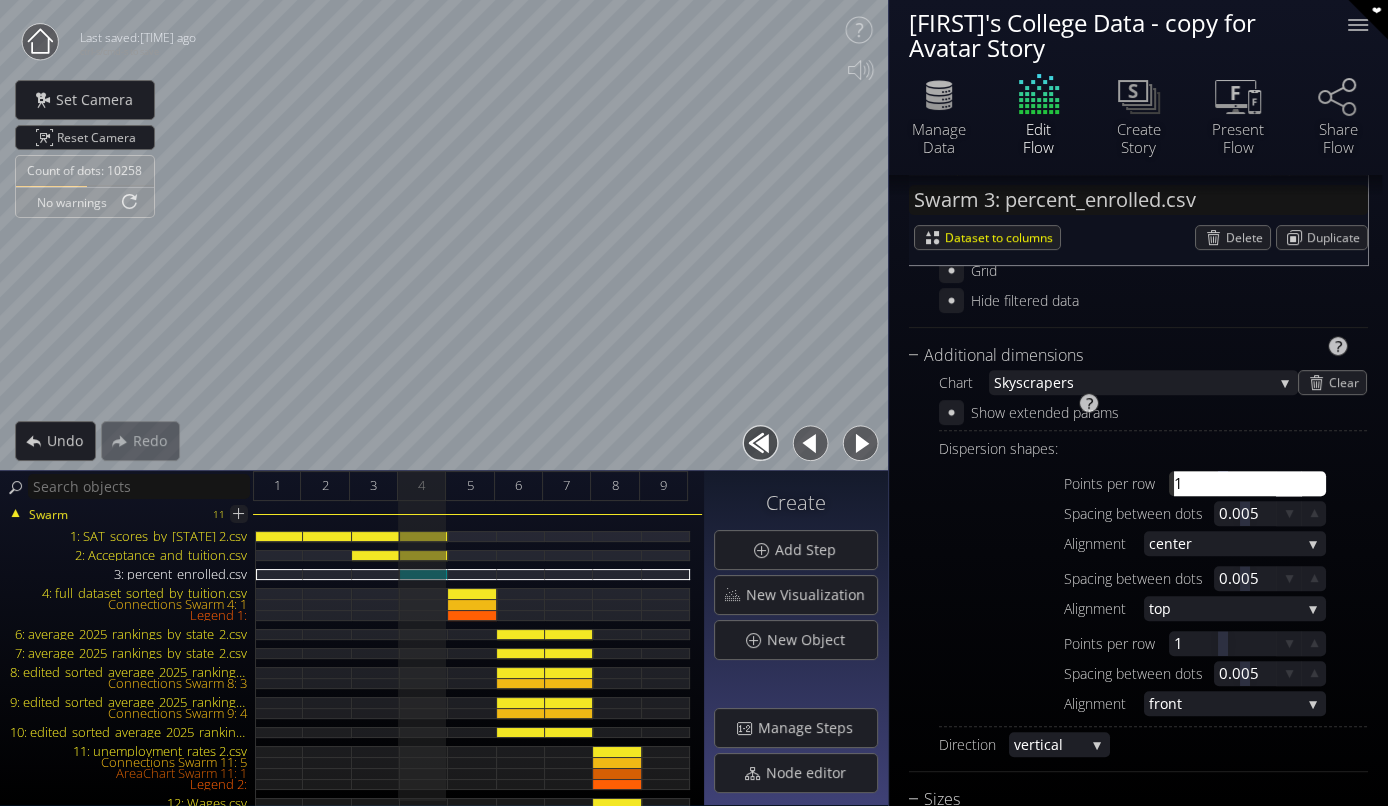 type on "3" 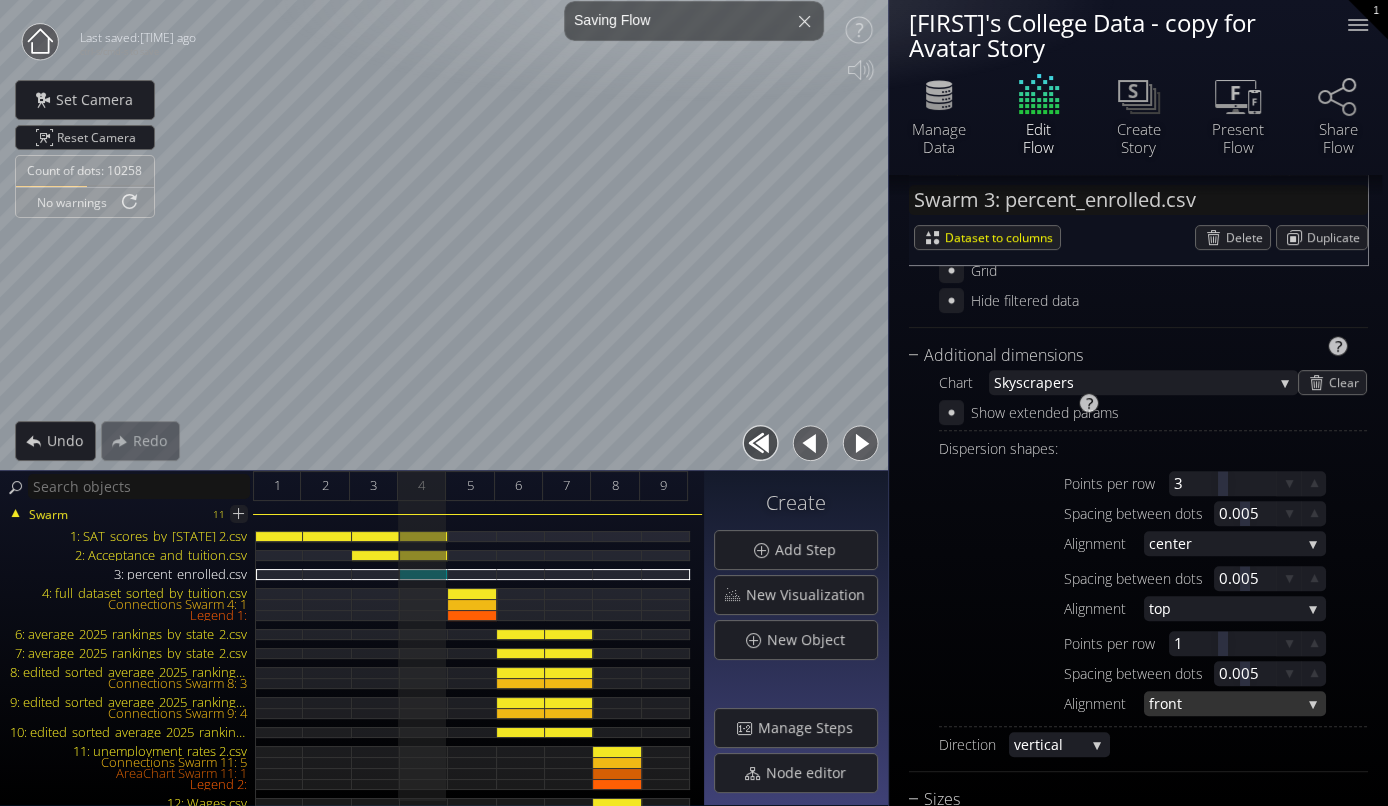 click on "front" at bounding box center [1225, 703] 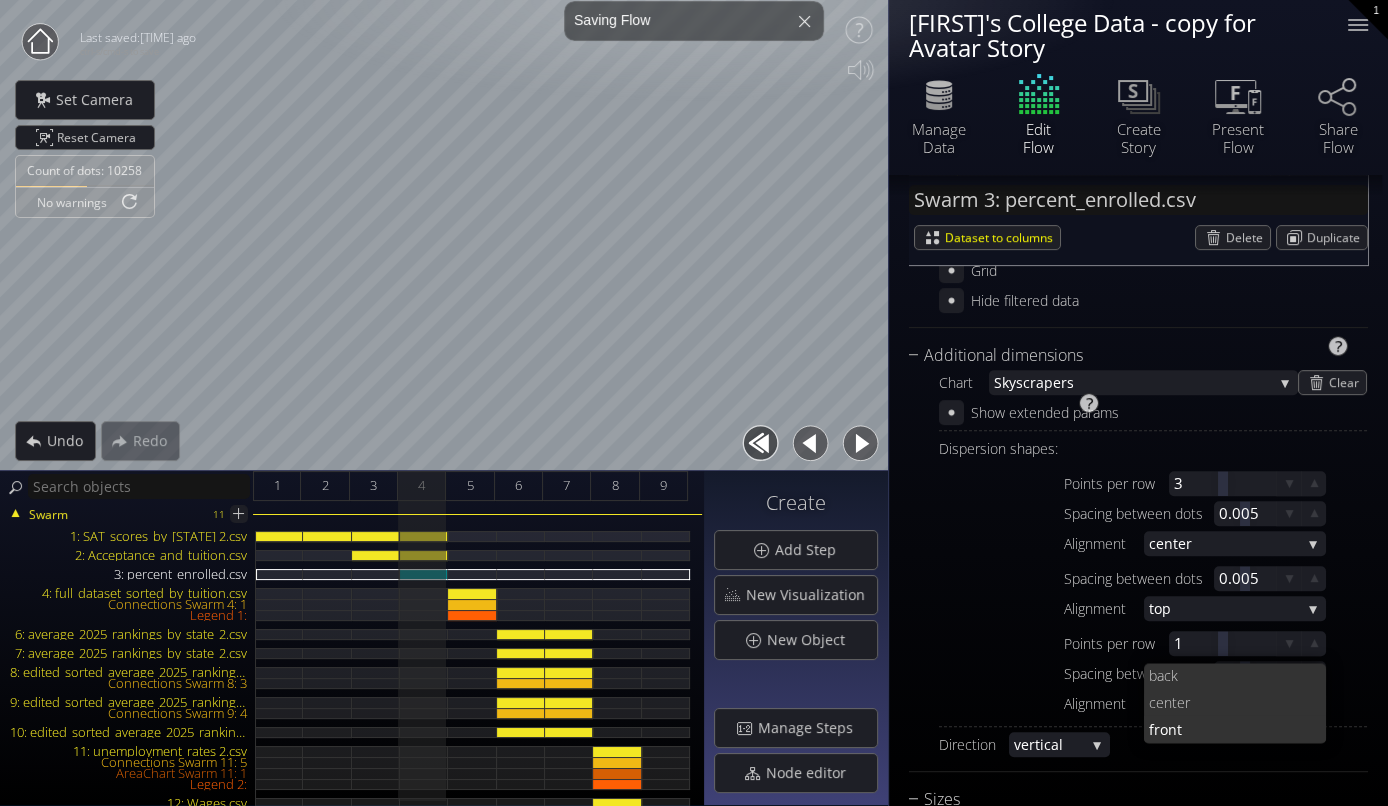 scroll, scrollTop: 0, scrollLeft: 0, axis: both 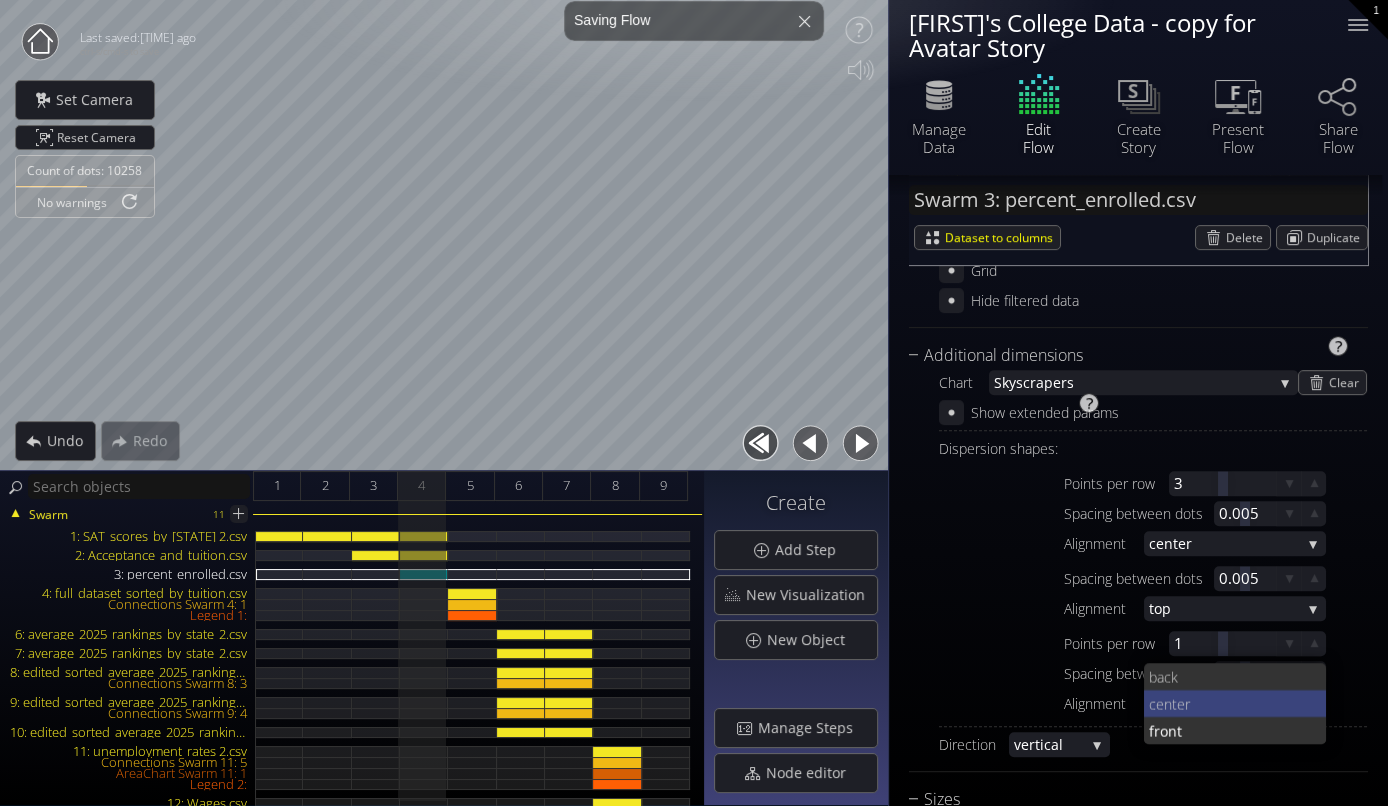 click on "nter" at bounding box center [1237, 703] 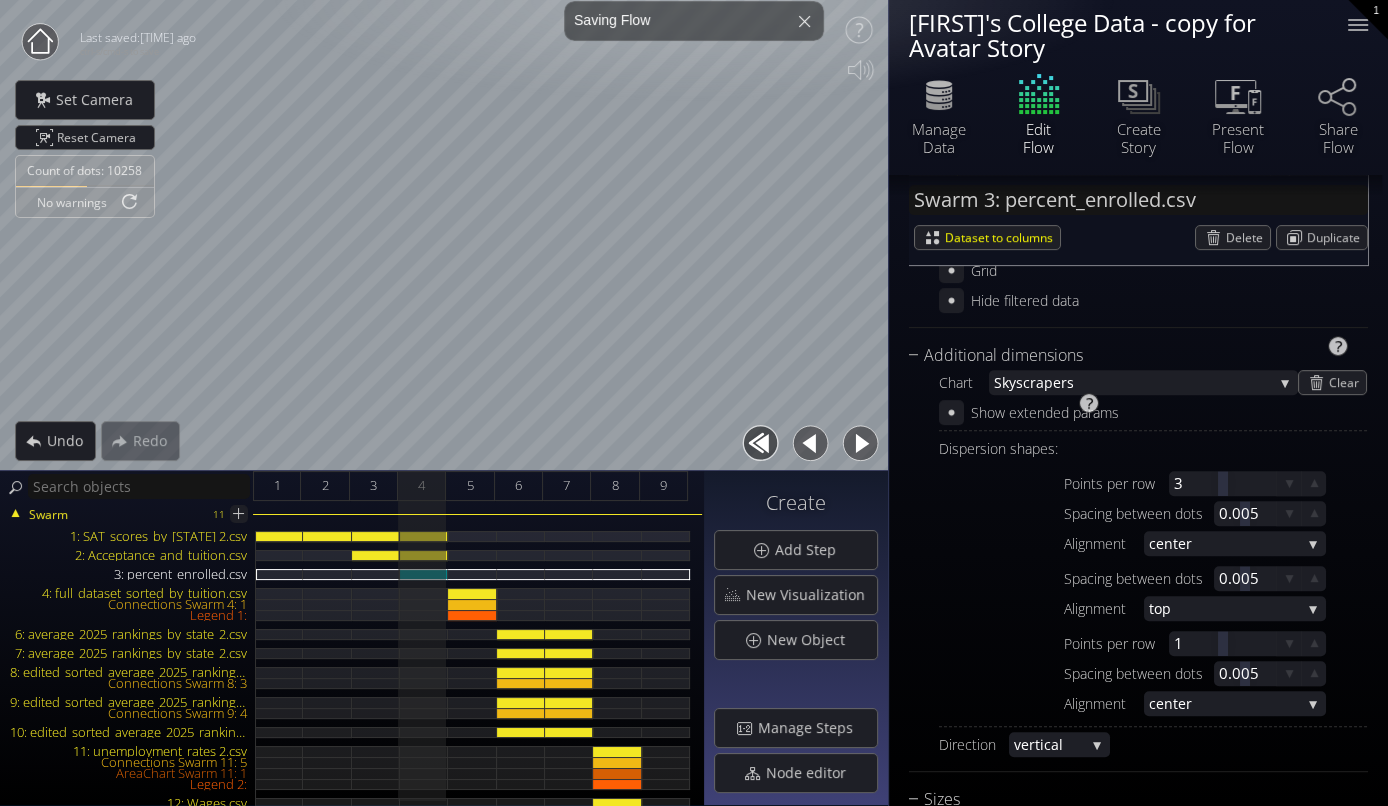 click on "nter" at bounding box center [1232, 703] 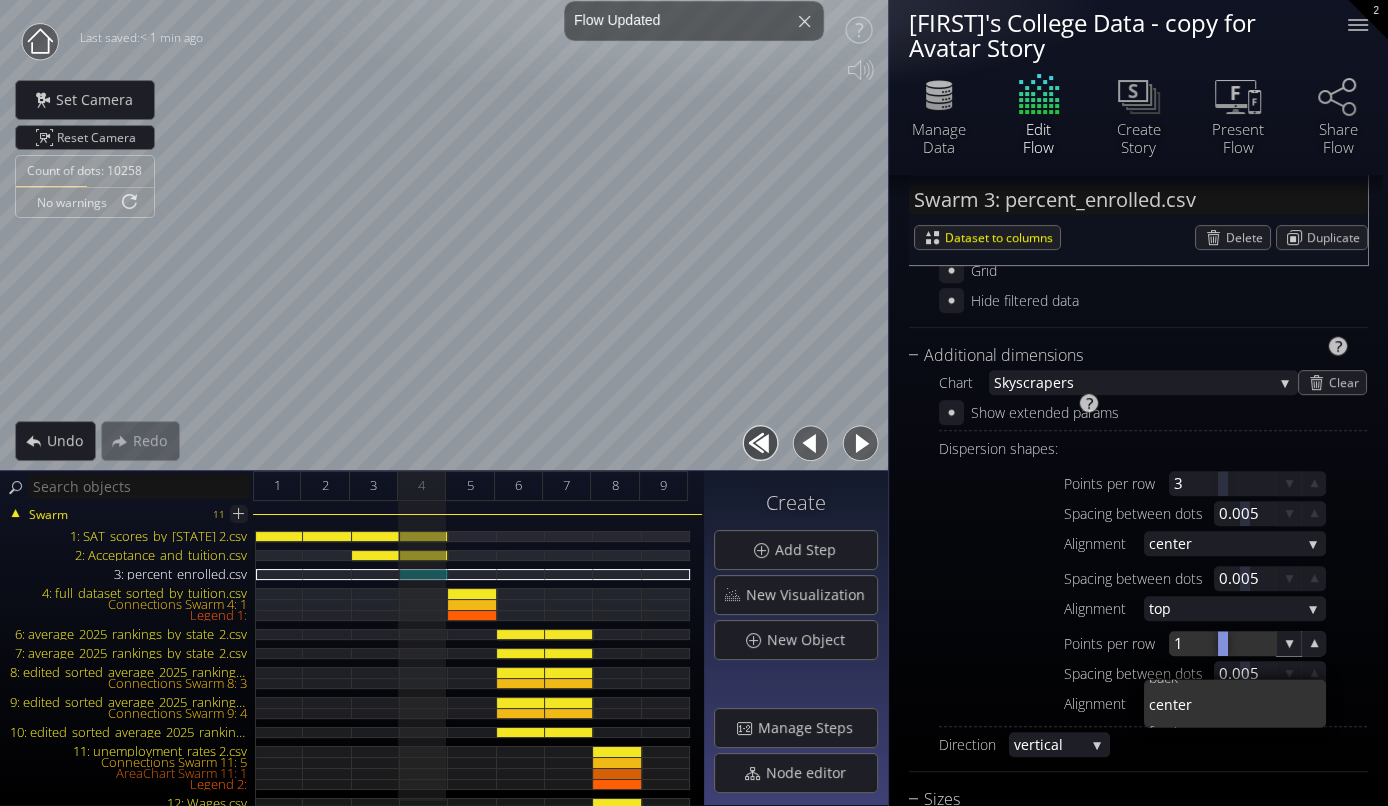 click at bounding box center [1222, 643] 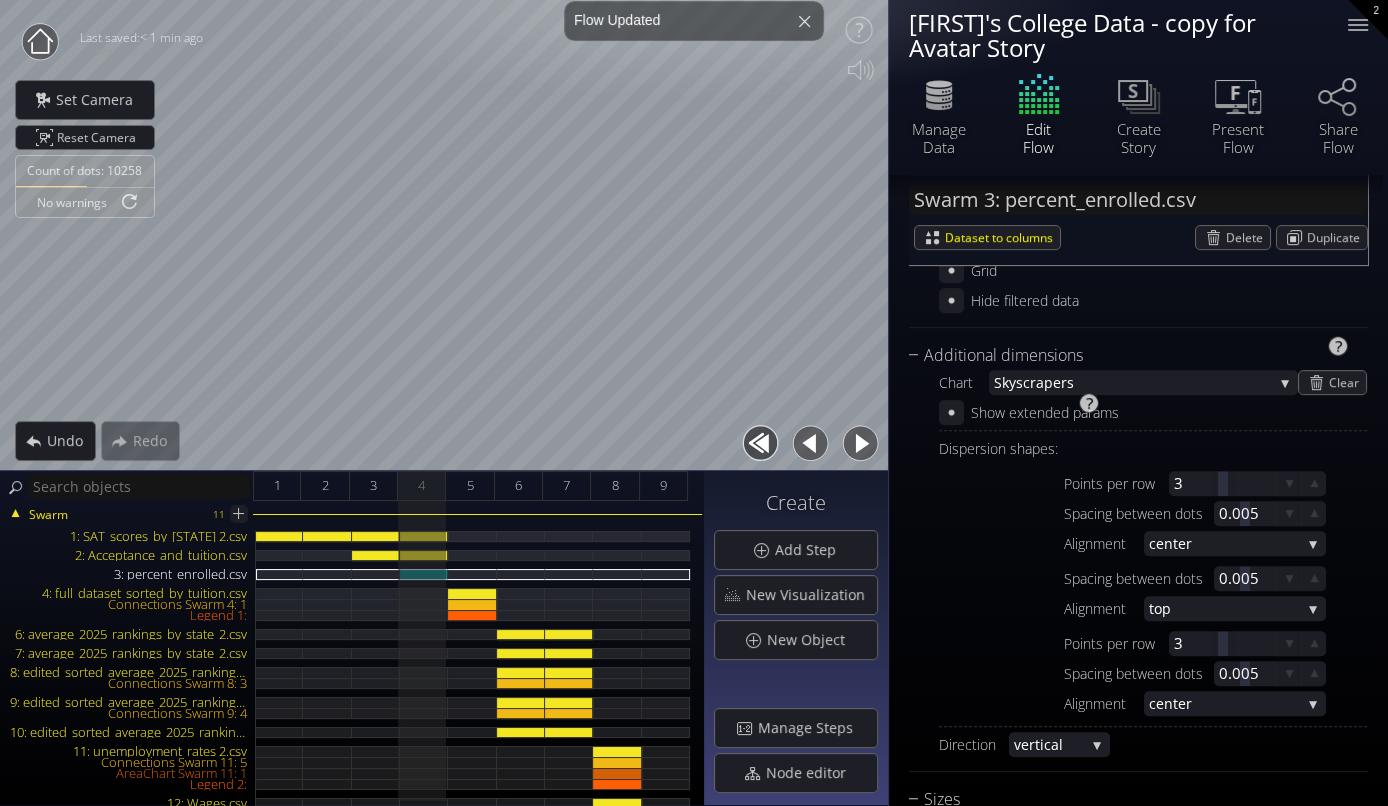click on "Points per row
3
3
Spacing between dots
0.005
Alignment
ce   nter       back   ce   nter     front" at bounding box center [1163, 676] 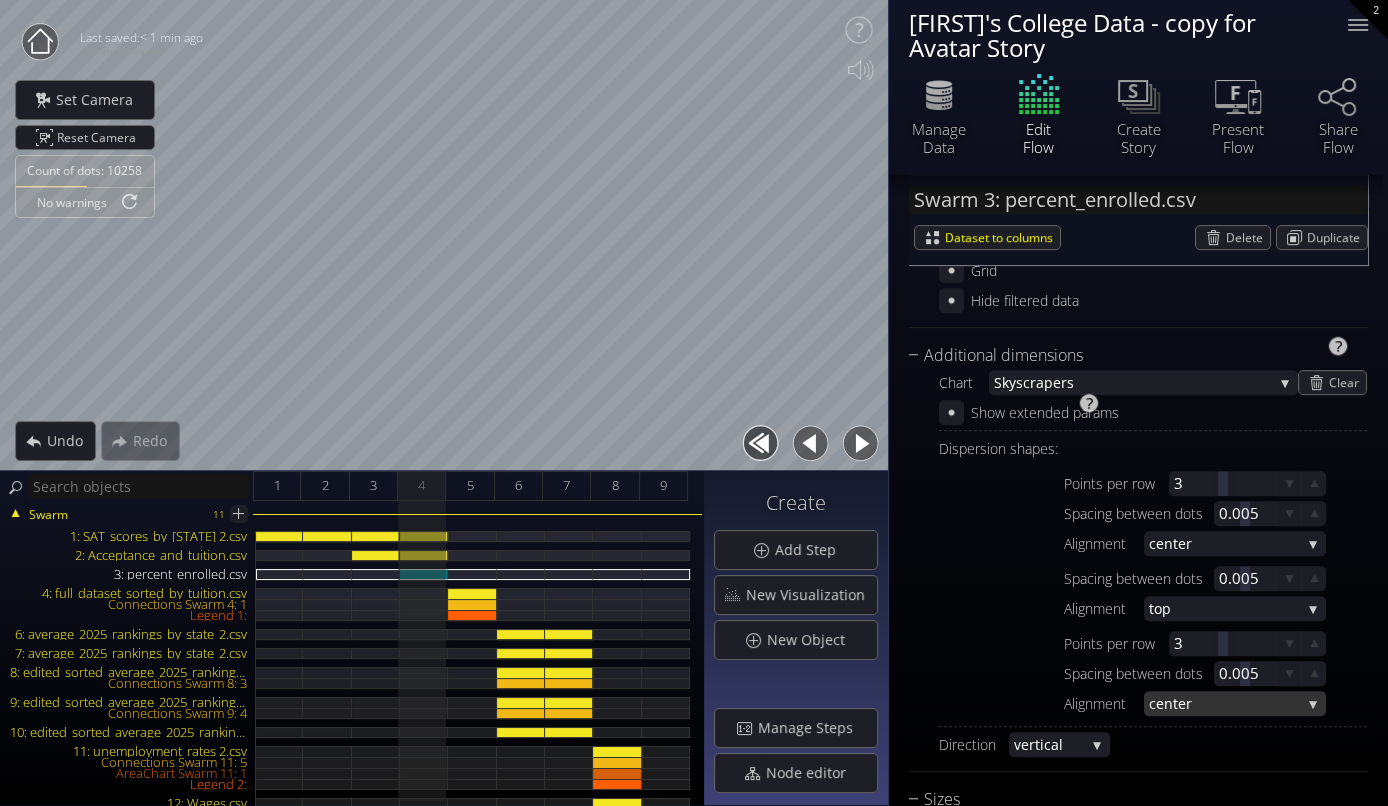 click on "nter" at bounding box center (1232, 703) 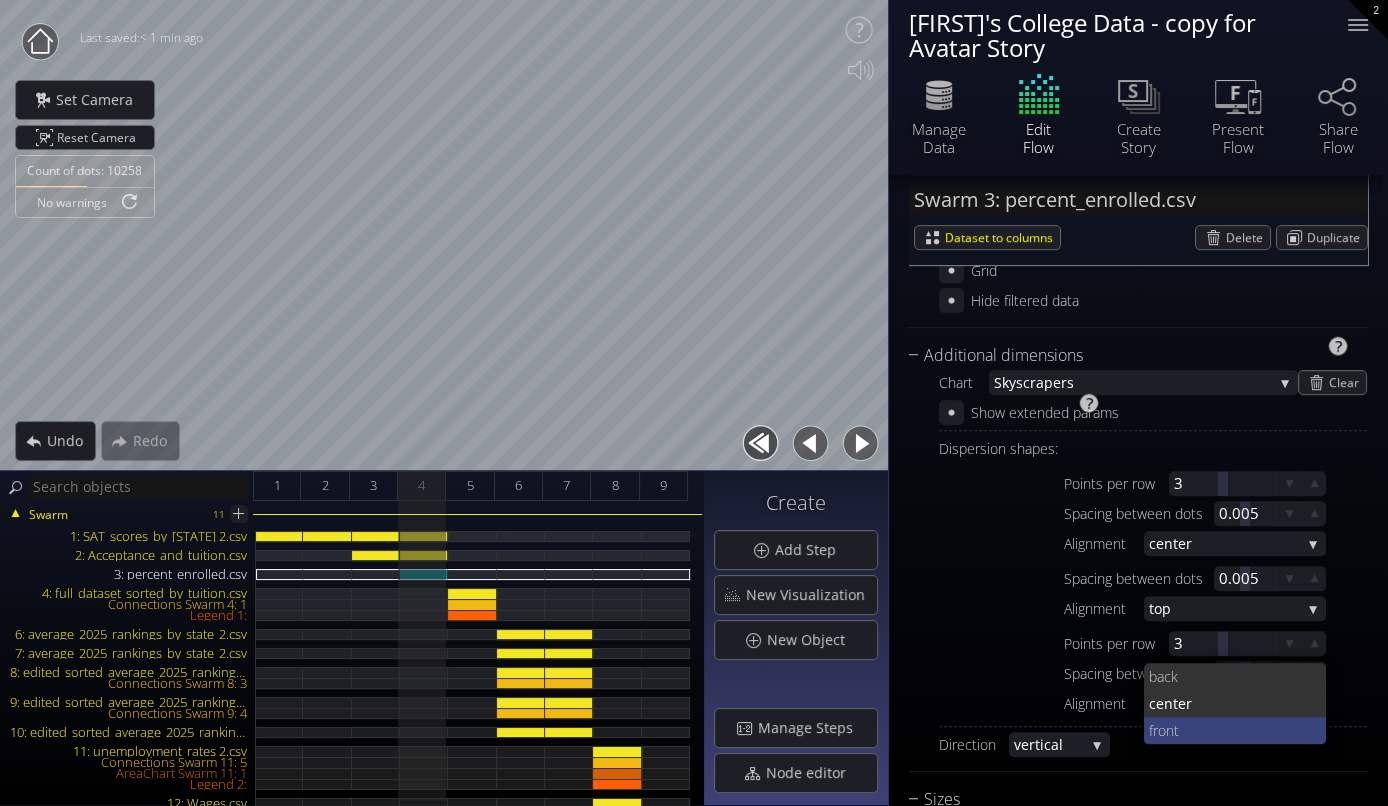click on "front" at bounding box center [1230, 730] 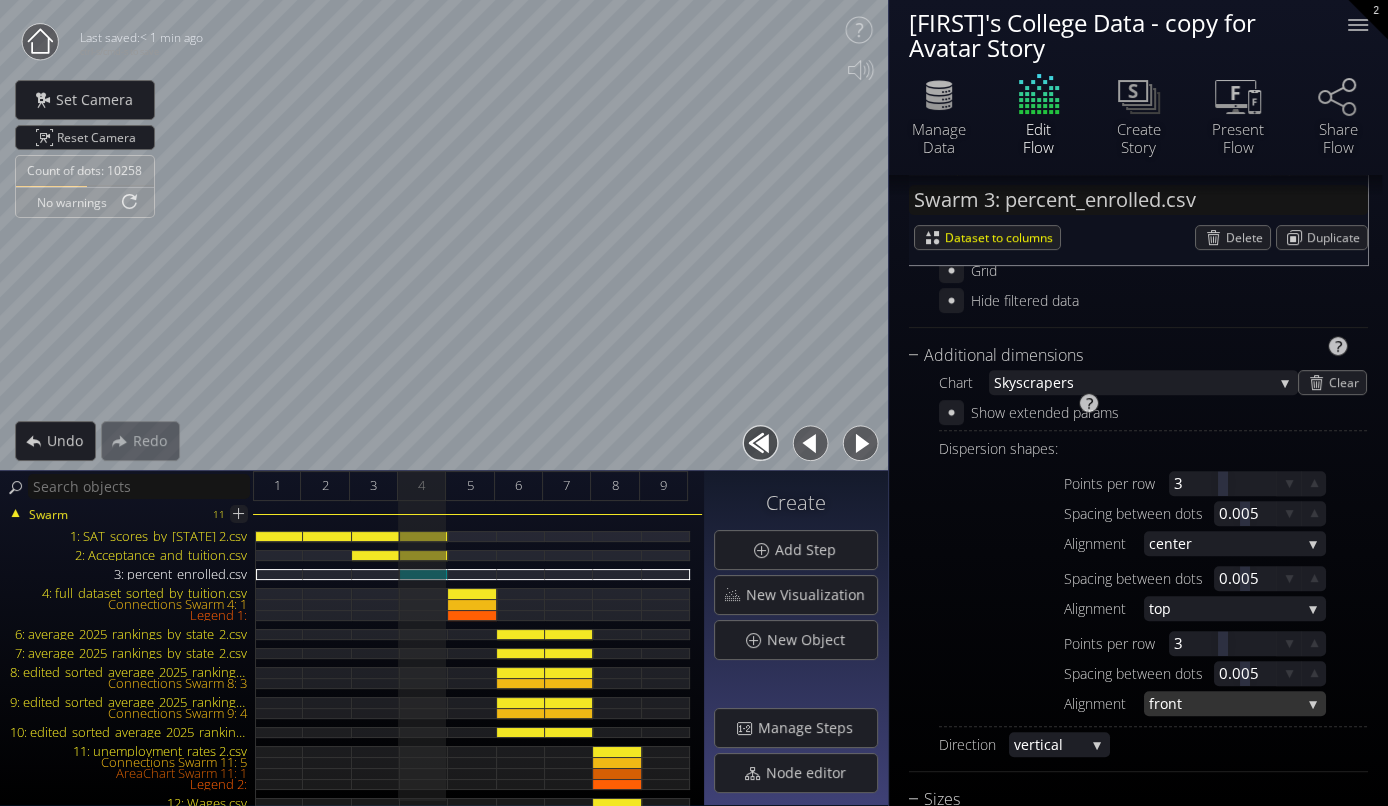 click on "front" at bounding box center (1225, 703) 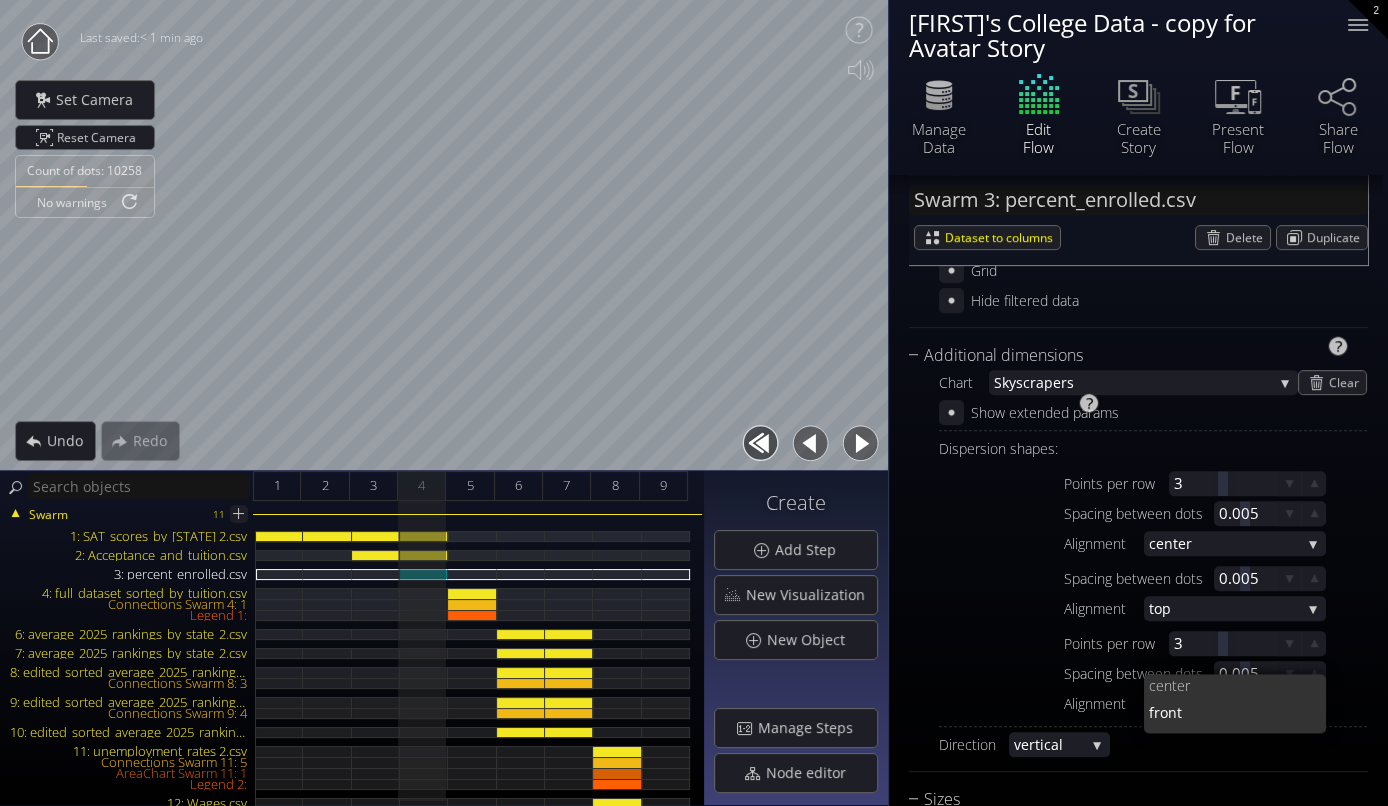 scroll, scrollTop: 0, scrollLeft: 0, axis: both 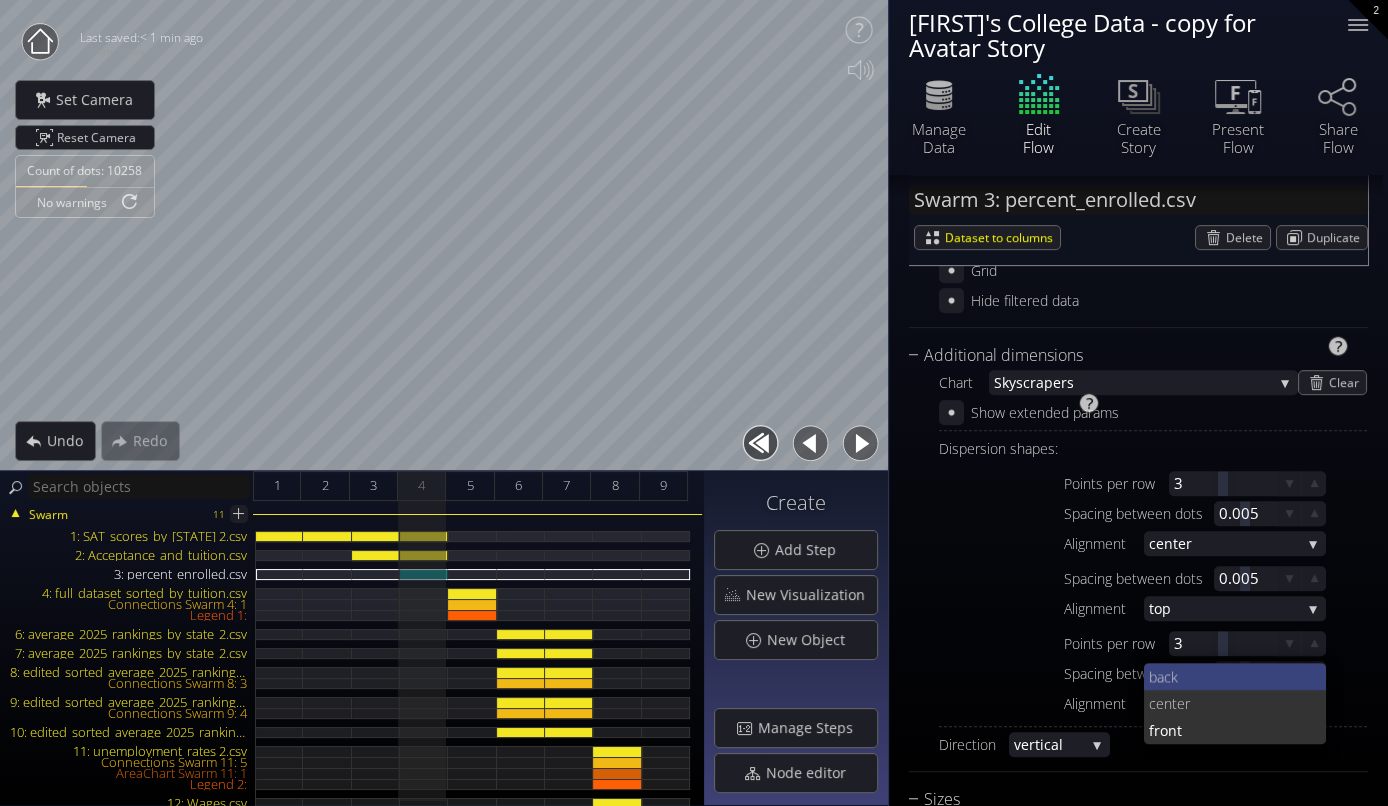 click on "back" at bounding box center (1230, 676) 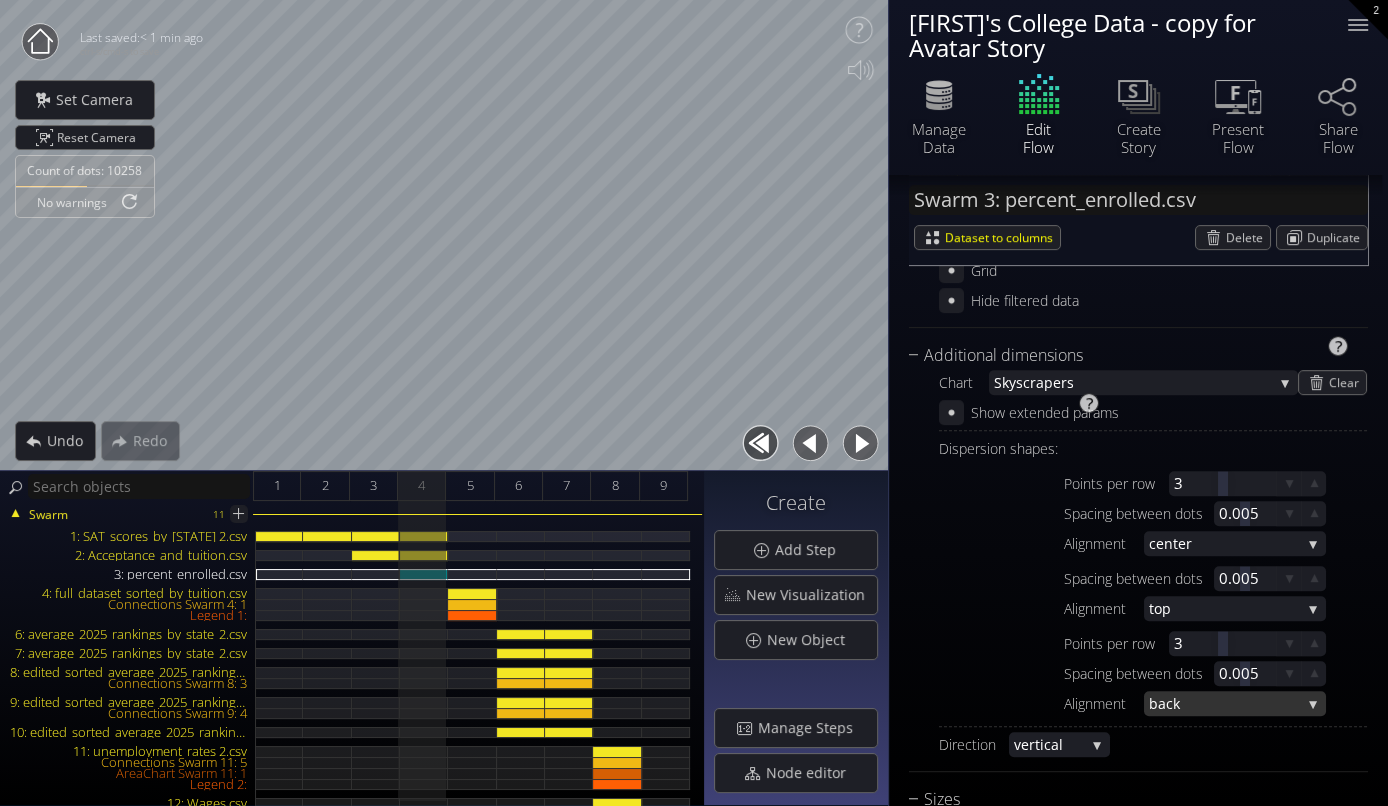click on "back" at bounding box center (1225, 703) 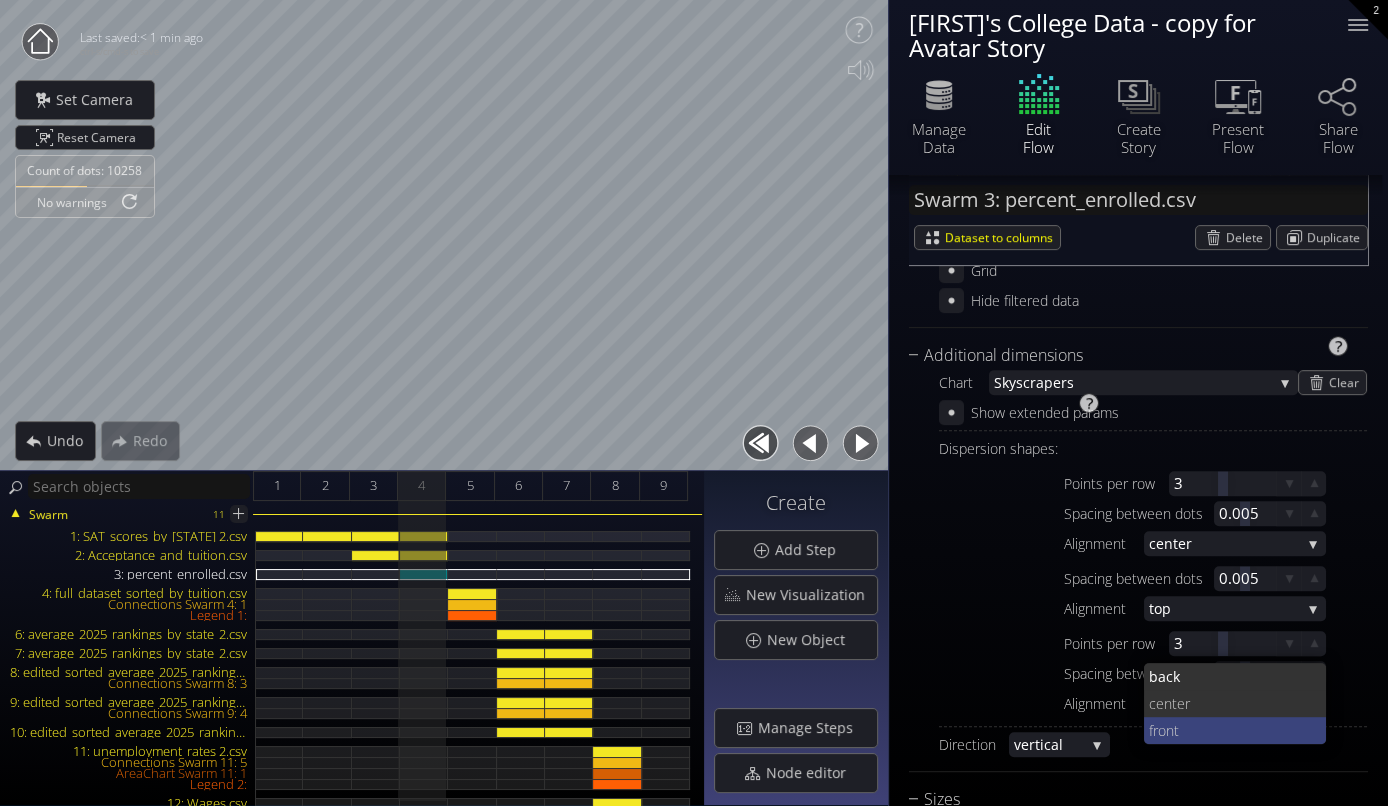 click on "front" at bounding box center [1230, 730] 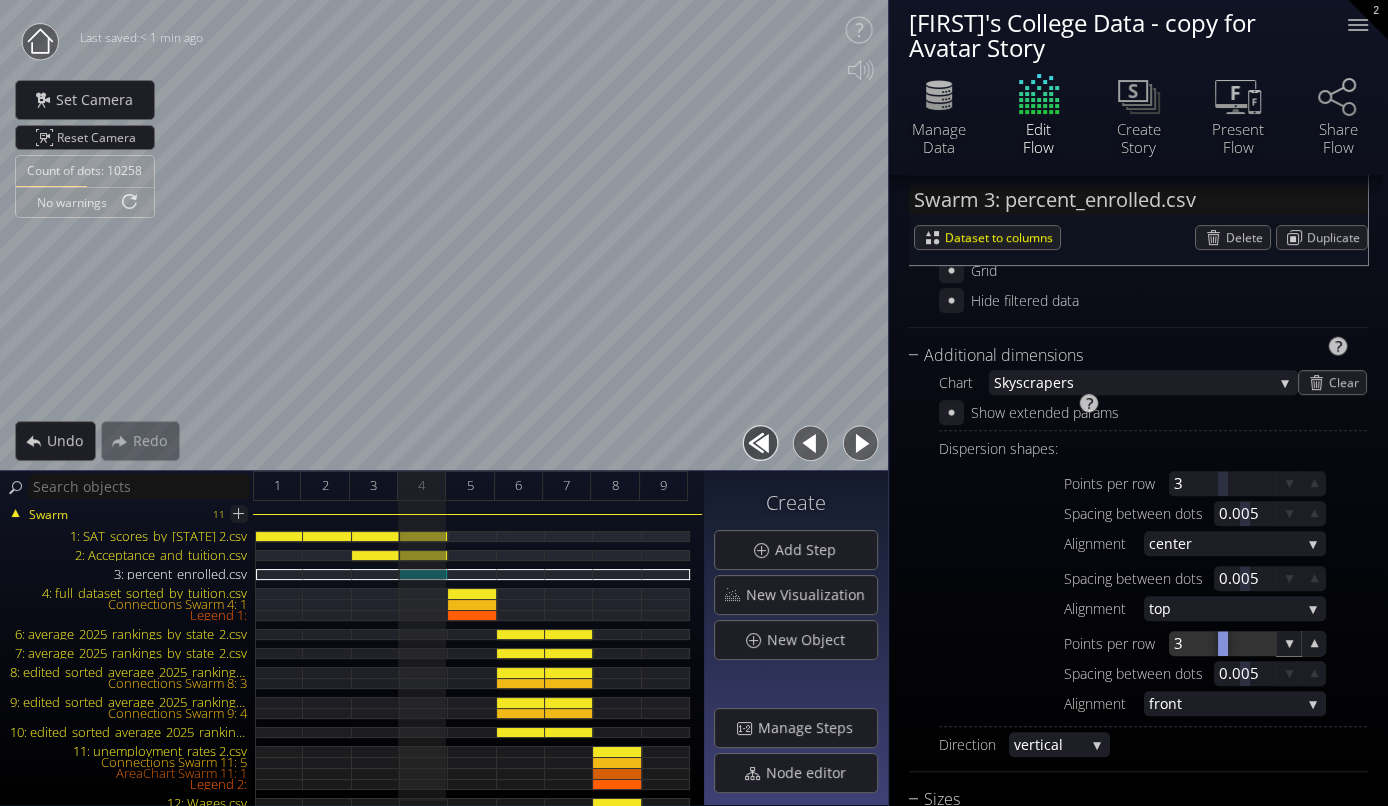 click at bounding box center [1222, 643] 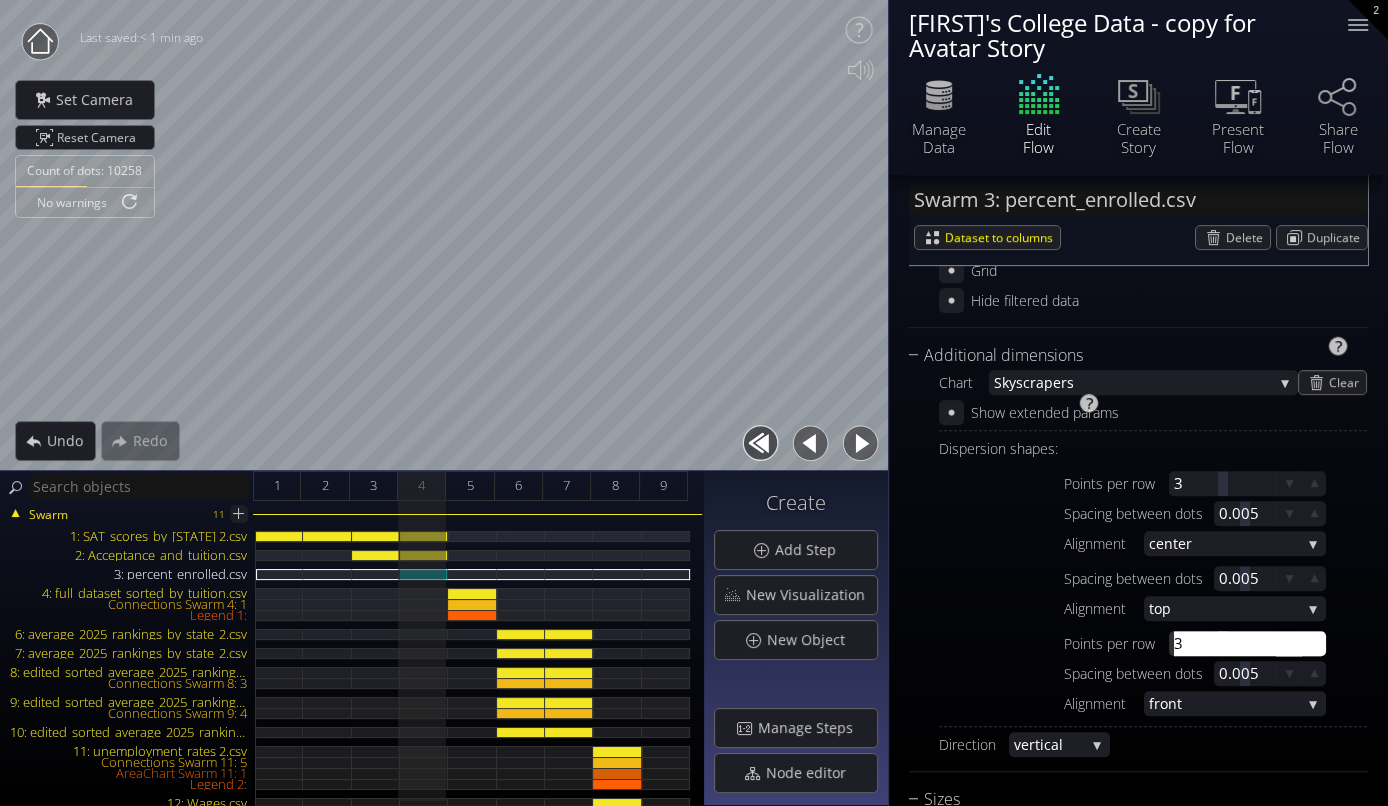 type on "2" 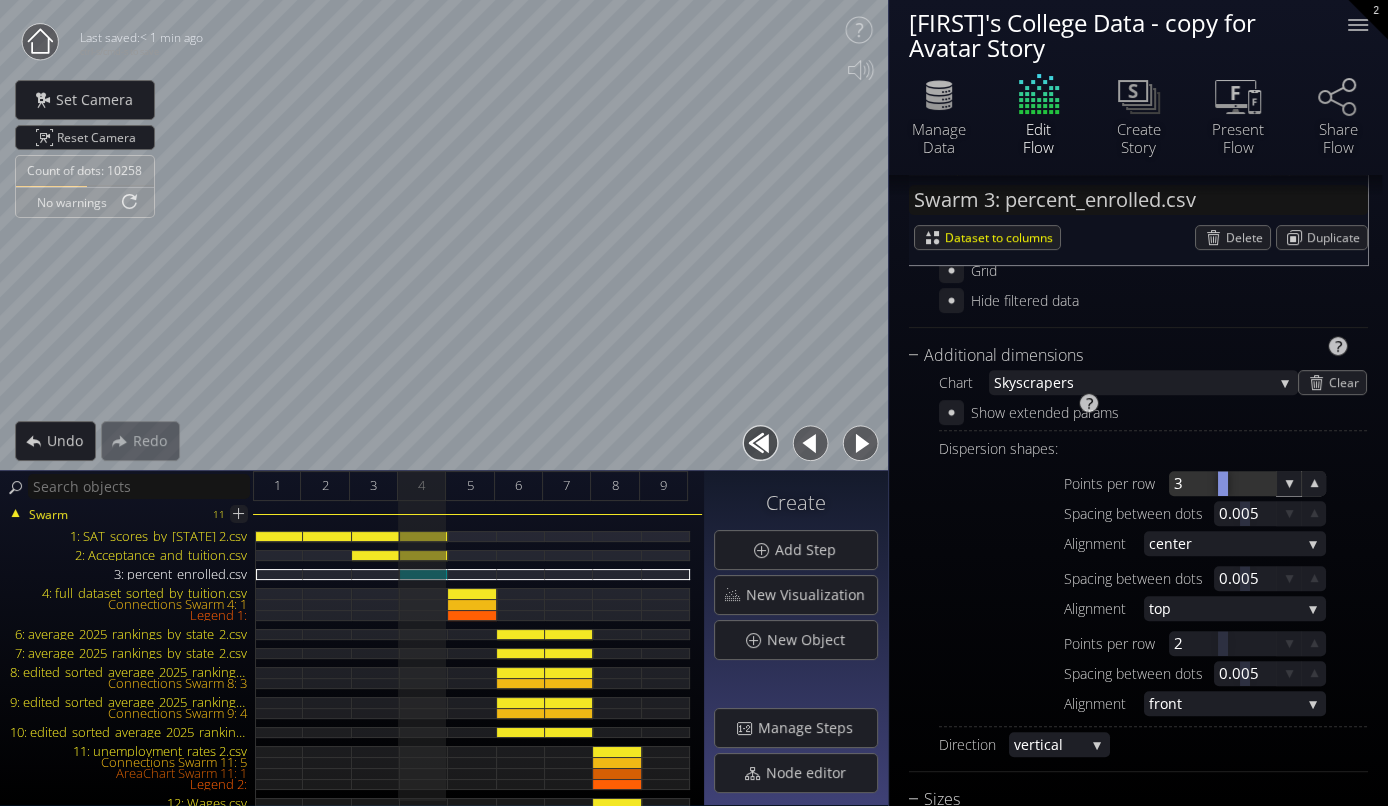 click at bounding box center [1222, 483] 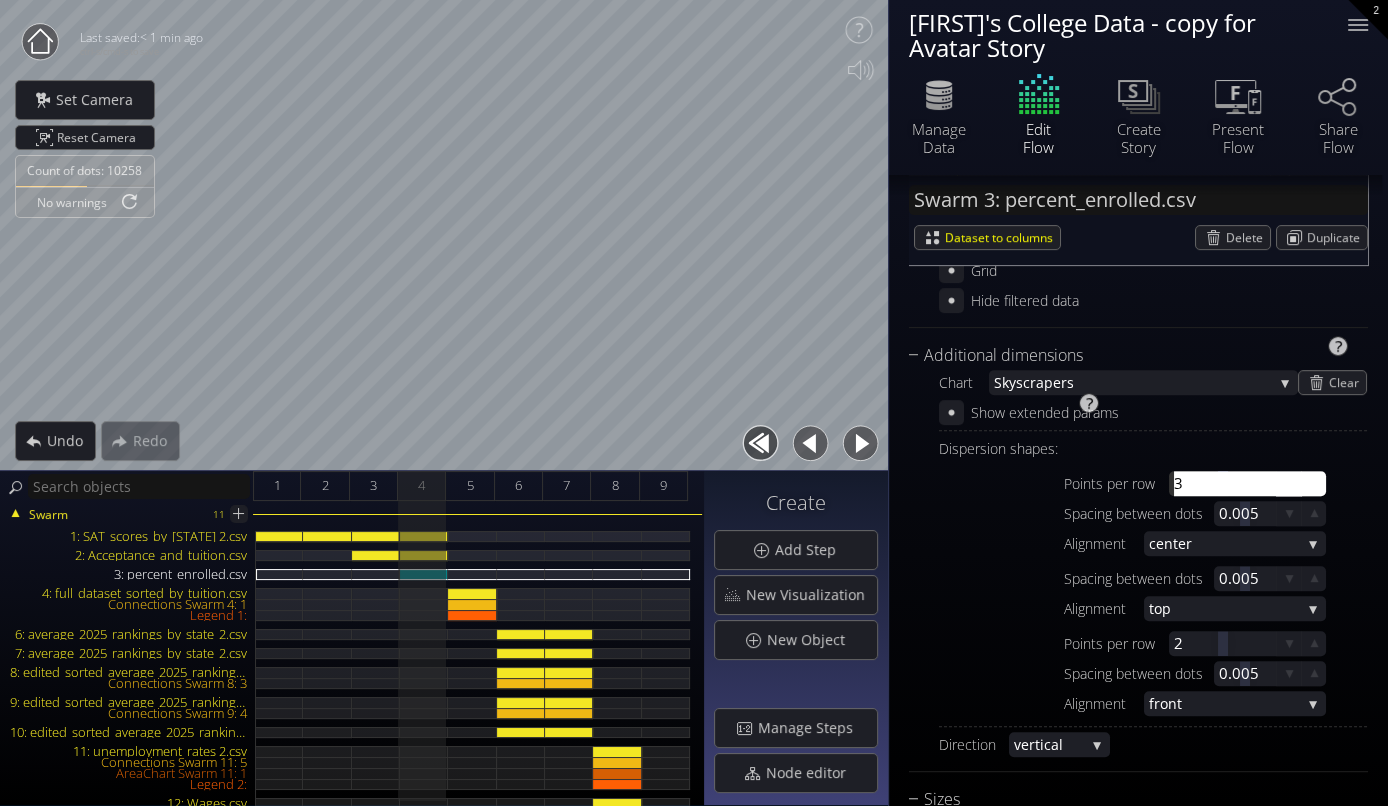 type on "1" 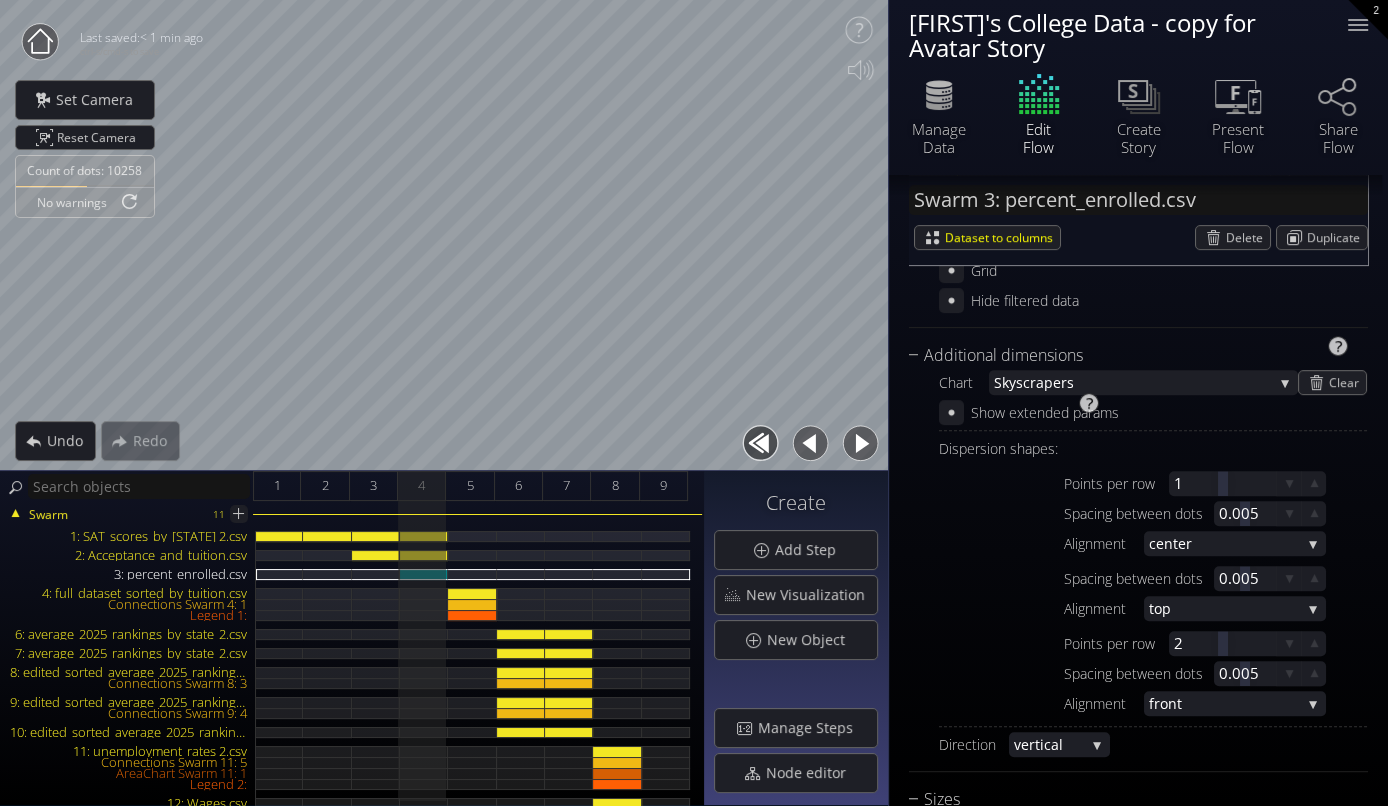 scroll, scrollTop: 757, scrollLeft: 0, axis: vertical 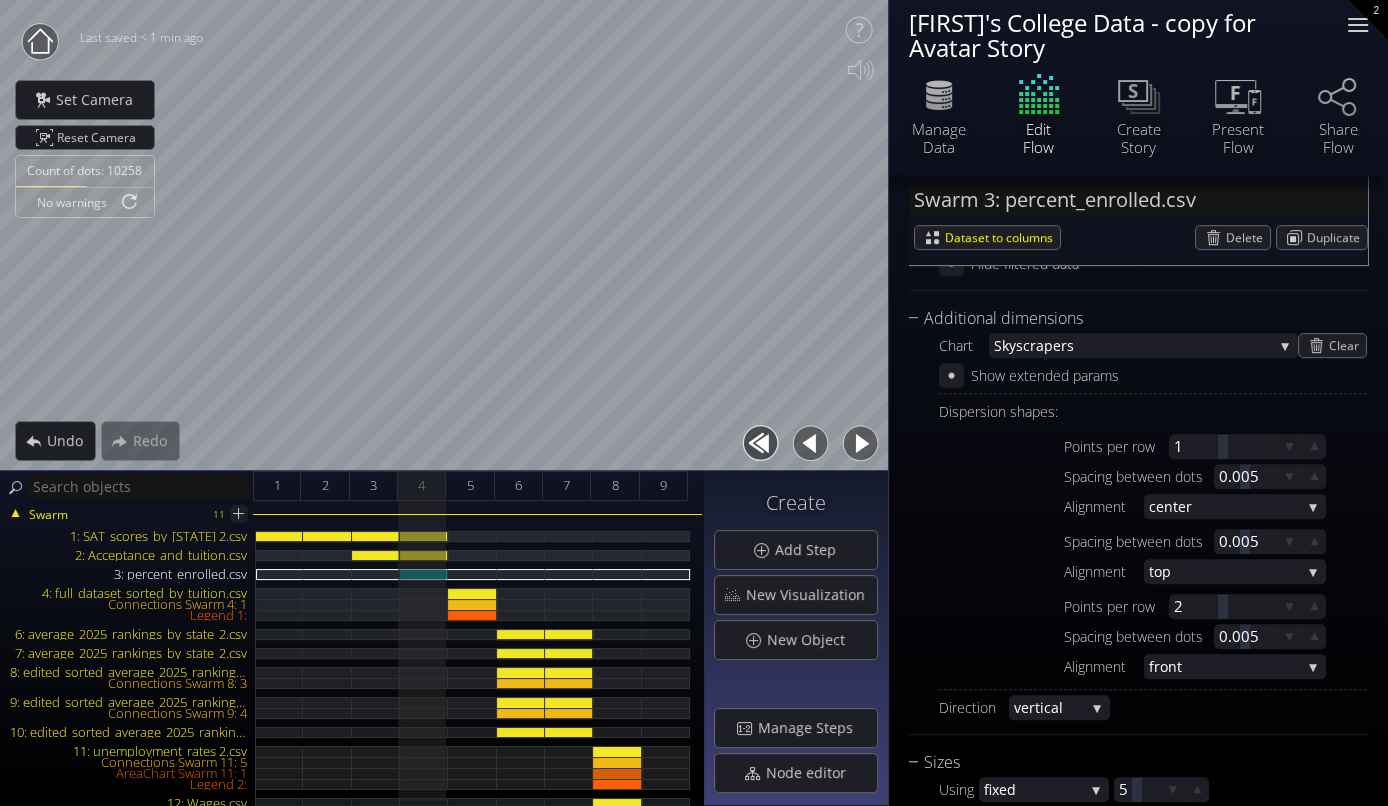 click at bounding box center (1358, 31) 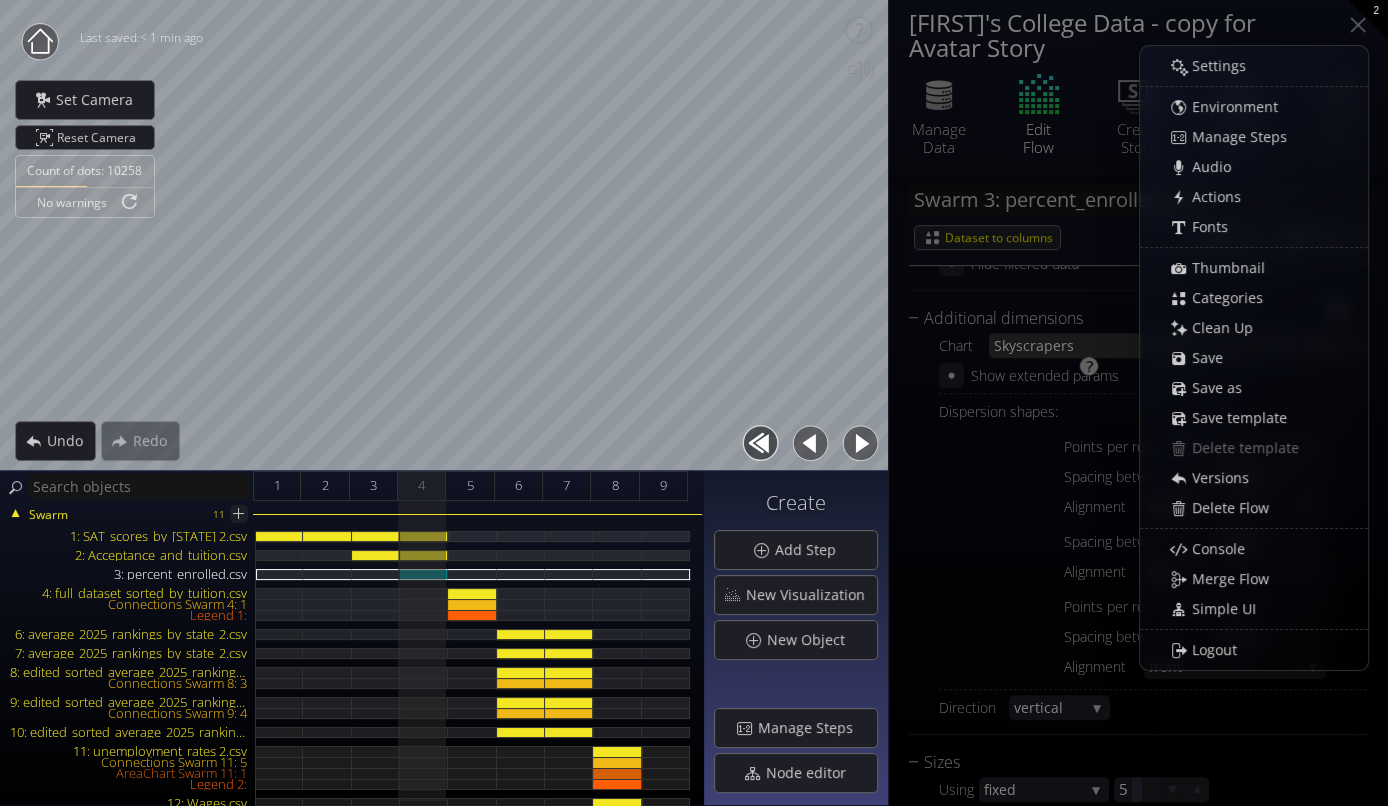 click on "Save" at bounding box center (1213, 358) 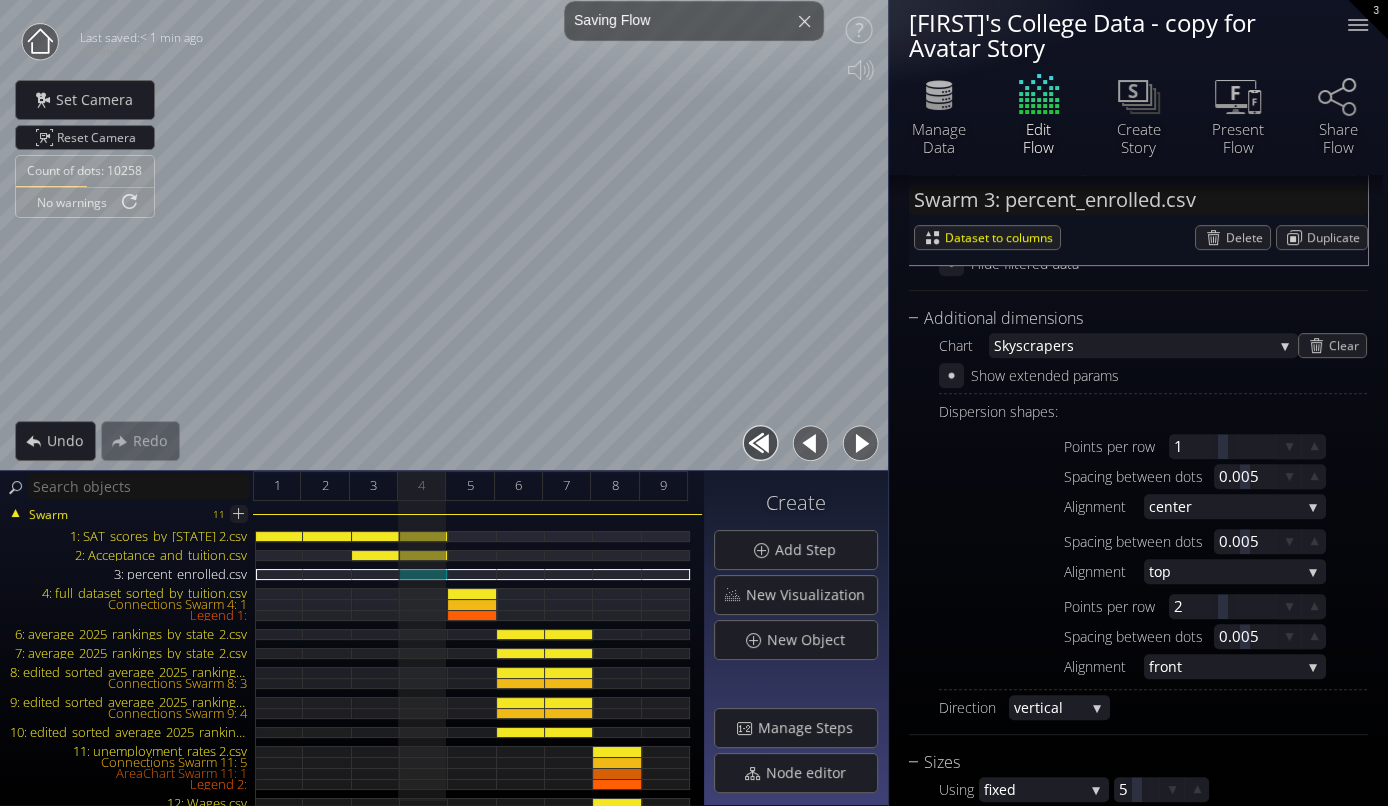 click on "Alpha version: for testing purposes only 2025-07-31.2010
Count of dots: 10258
No warnings
Close
Calibrate to floor or table
Close
Tap anywhere to place content
Close
Unable to find a plane. Tap to fallback or go back to exit AR.
Undo
Redo
Configuration incomplete!
Drag here to set row groups Drag here to set column labels
0" at bounding box center [694, 403] 